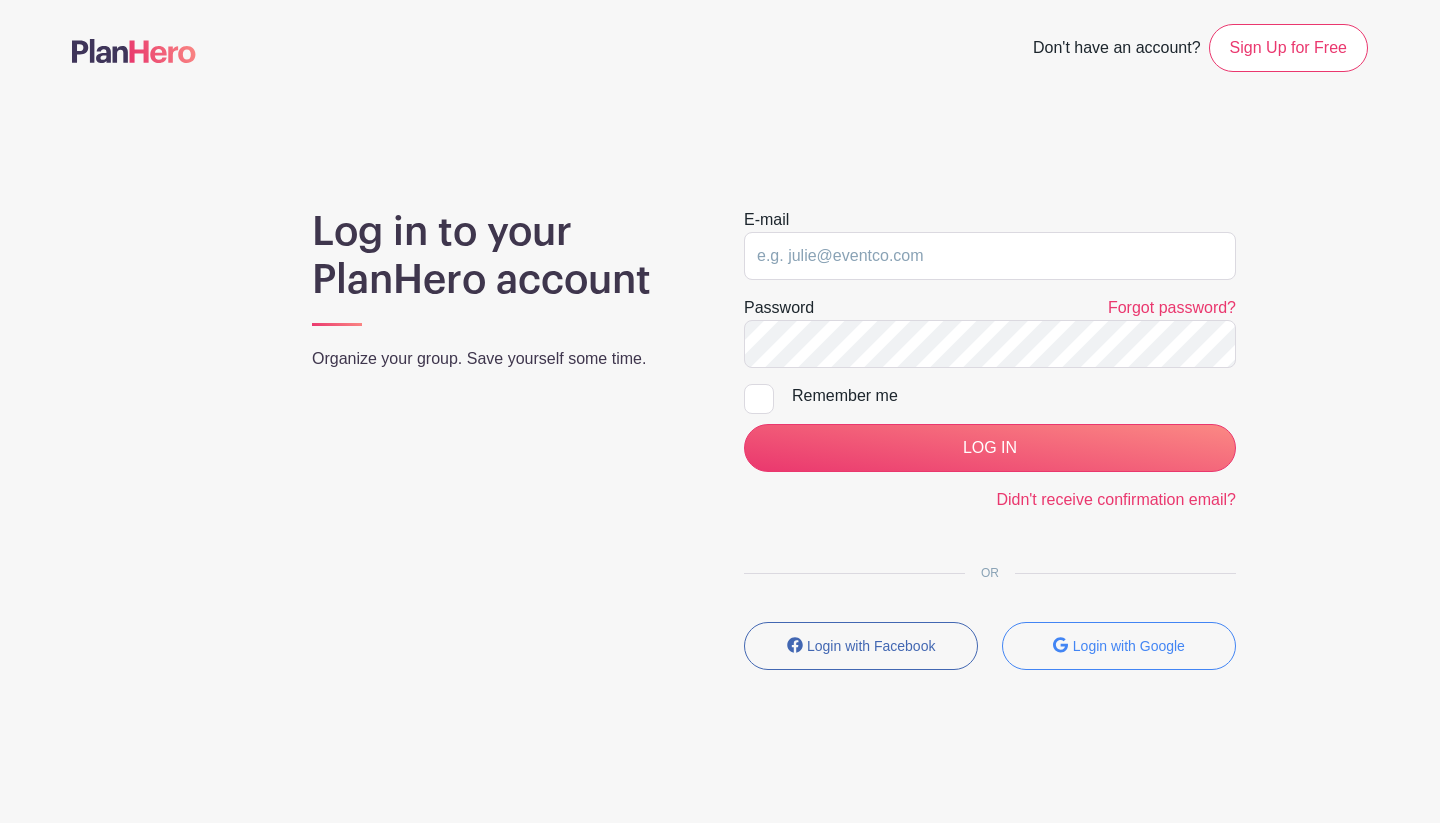 scroll, scrollTop: 0, scrollLeft: 0, axis: both 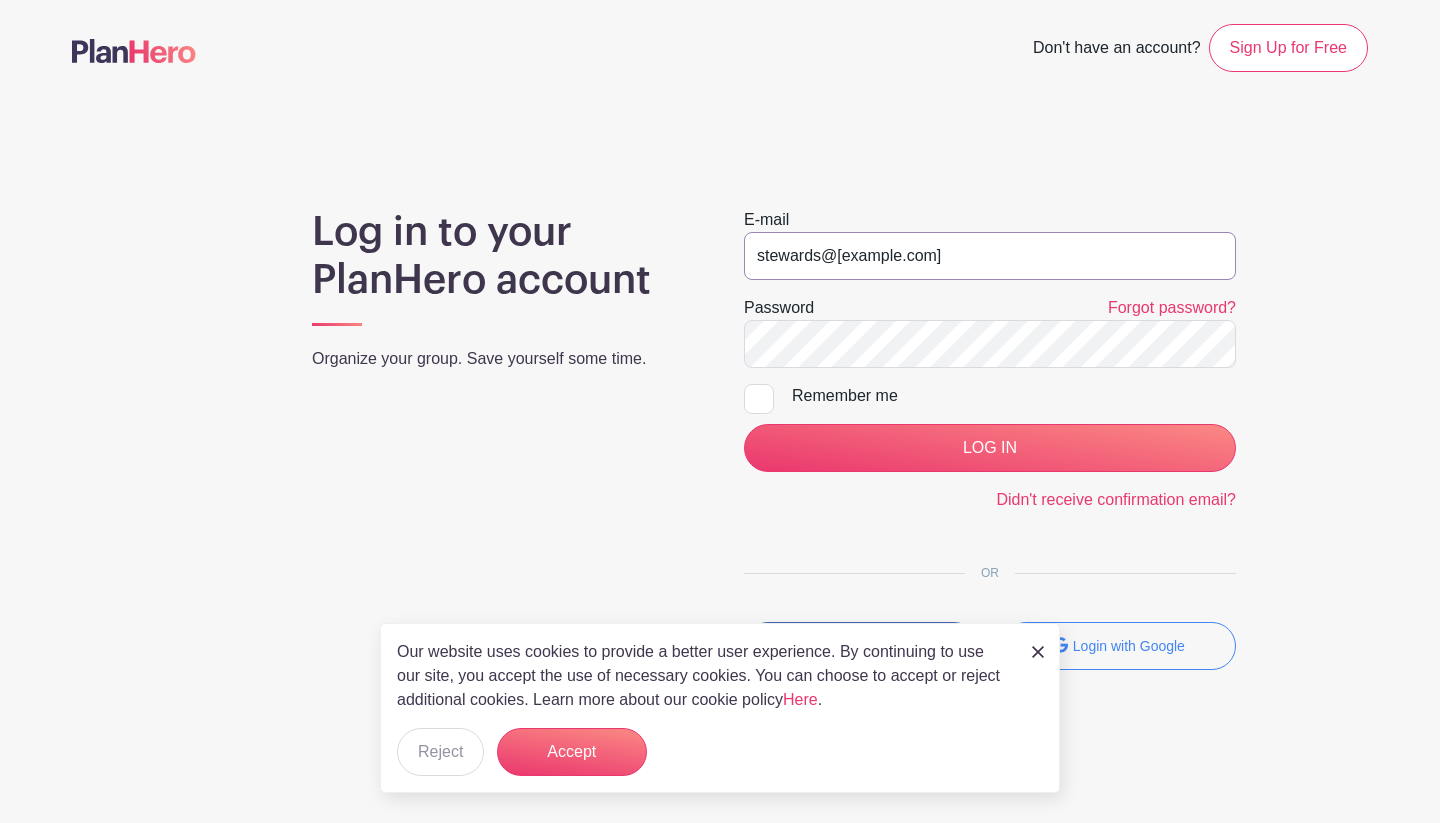 type on "stewards@southendfestivalofperformingarts.com" 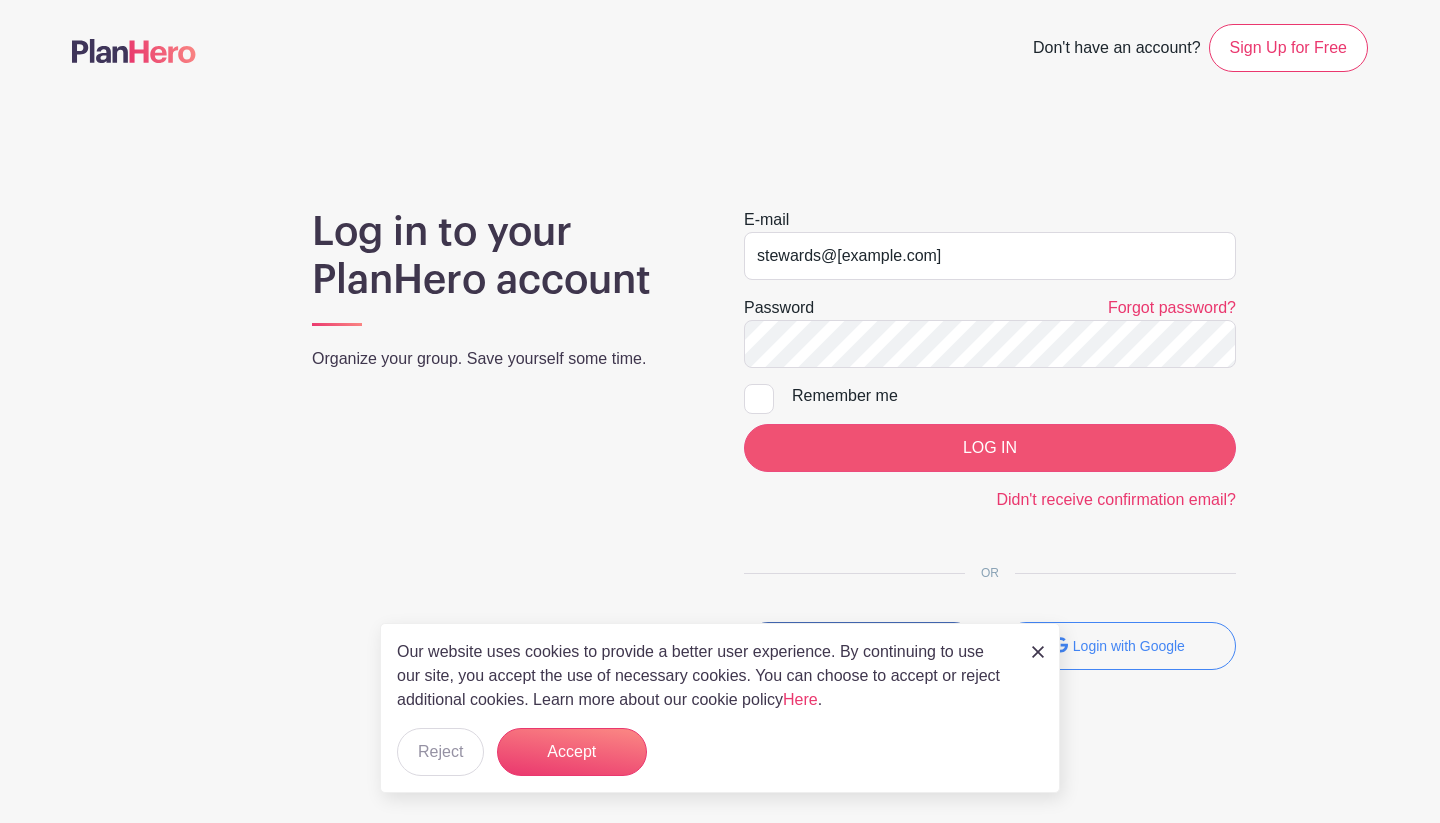 click on "LOG IN" at bounding box center [990, 448] 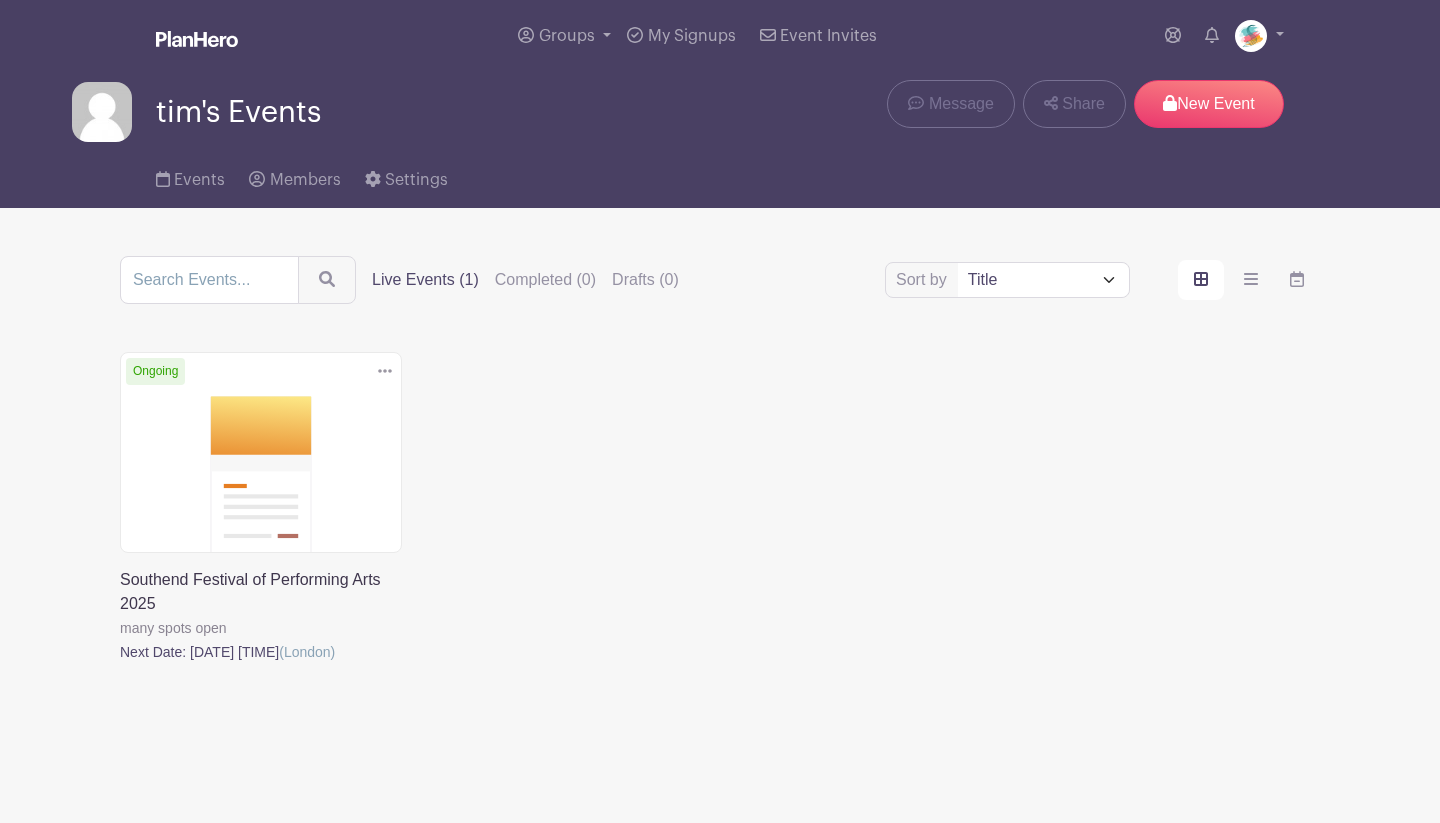 scroll, scrollTop: 0, scrollLeft: 0, axis: both 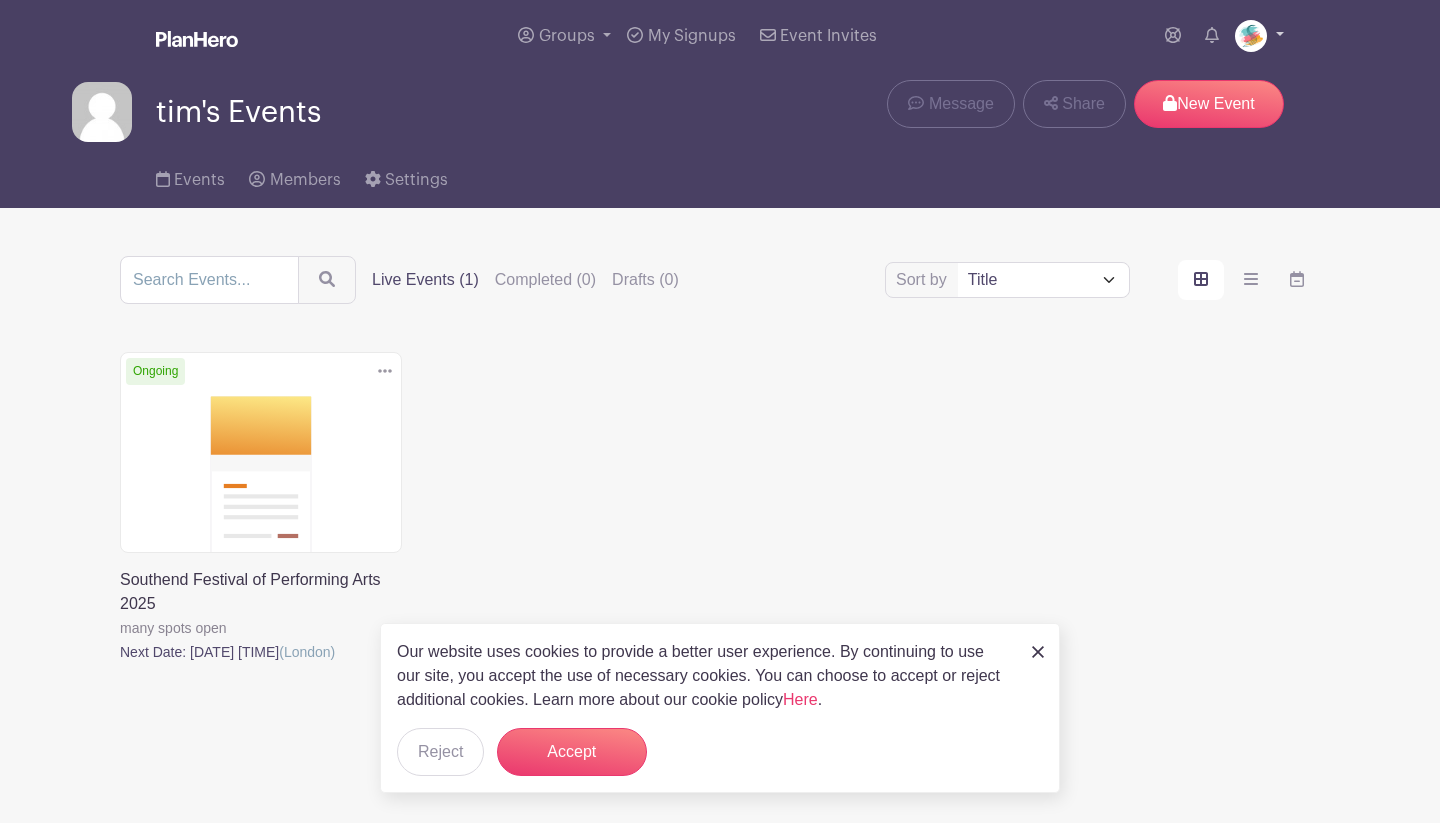 click at bounding box center [1259, 36] 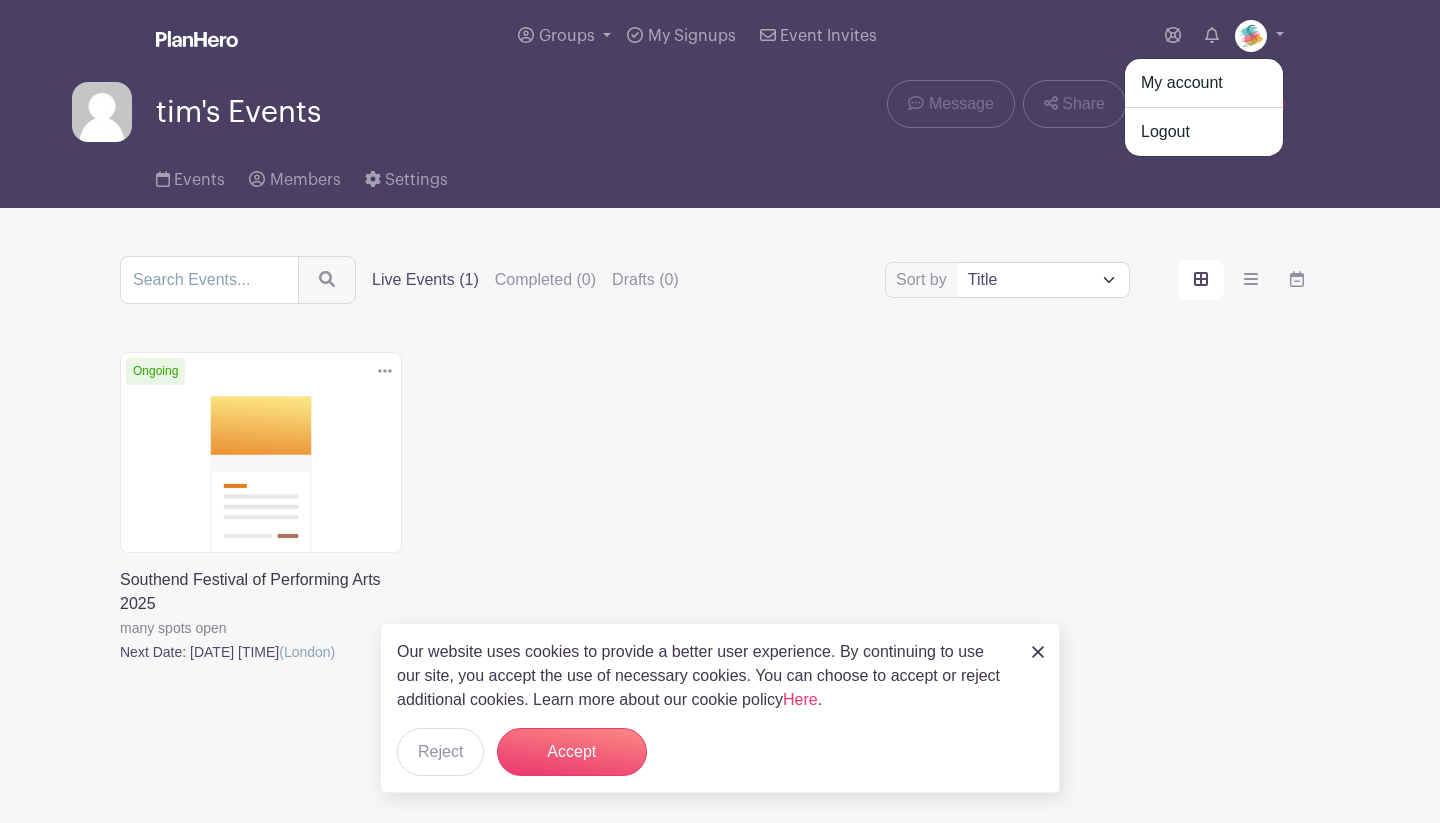 click on "Southend Festival of Performing Arts 2025
many spots open
Next Date: [DATE] [TIME]  ([CITY])" at bounding box center [720, 536] 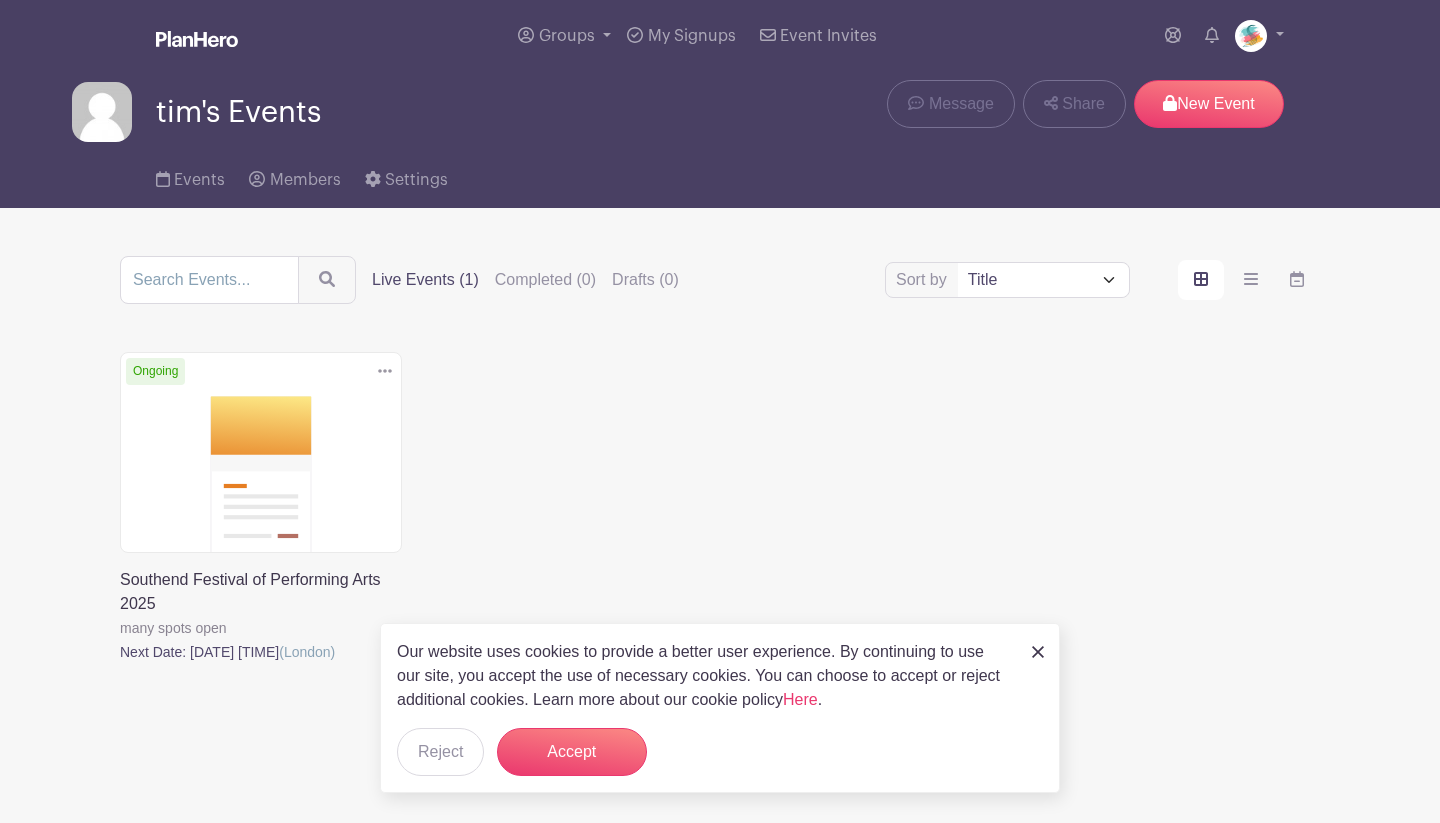 click at bounding box center (120, 664) 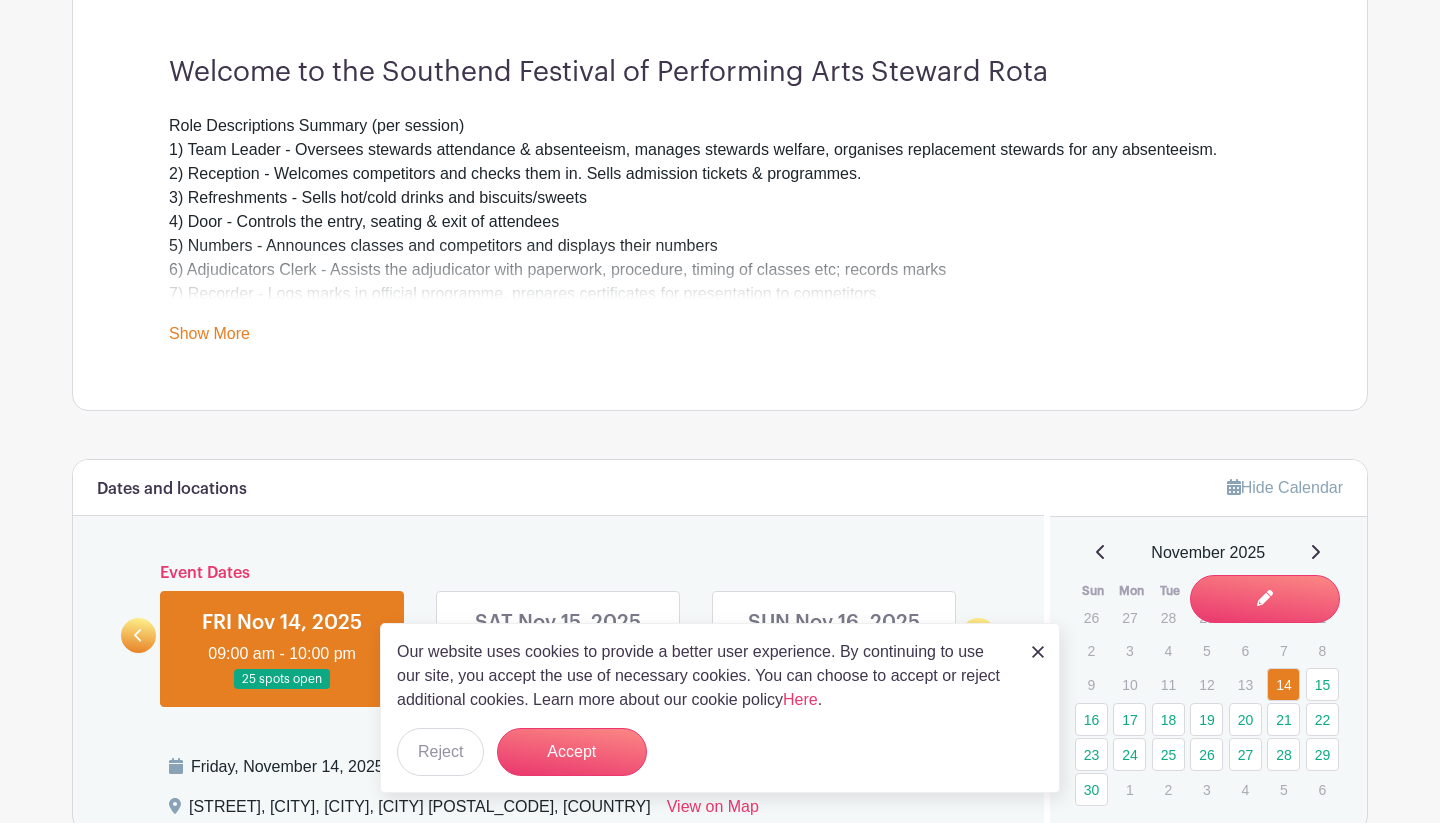 scroll, scrollTop: 751, scrollLeft: 0, axis: vertical 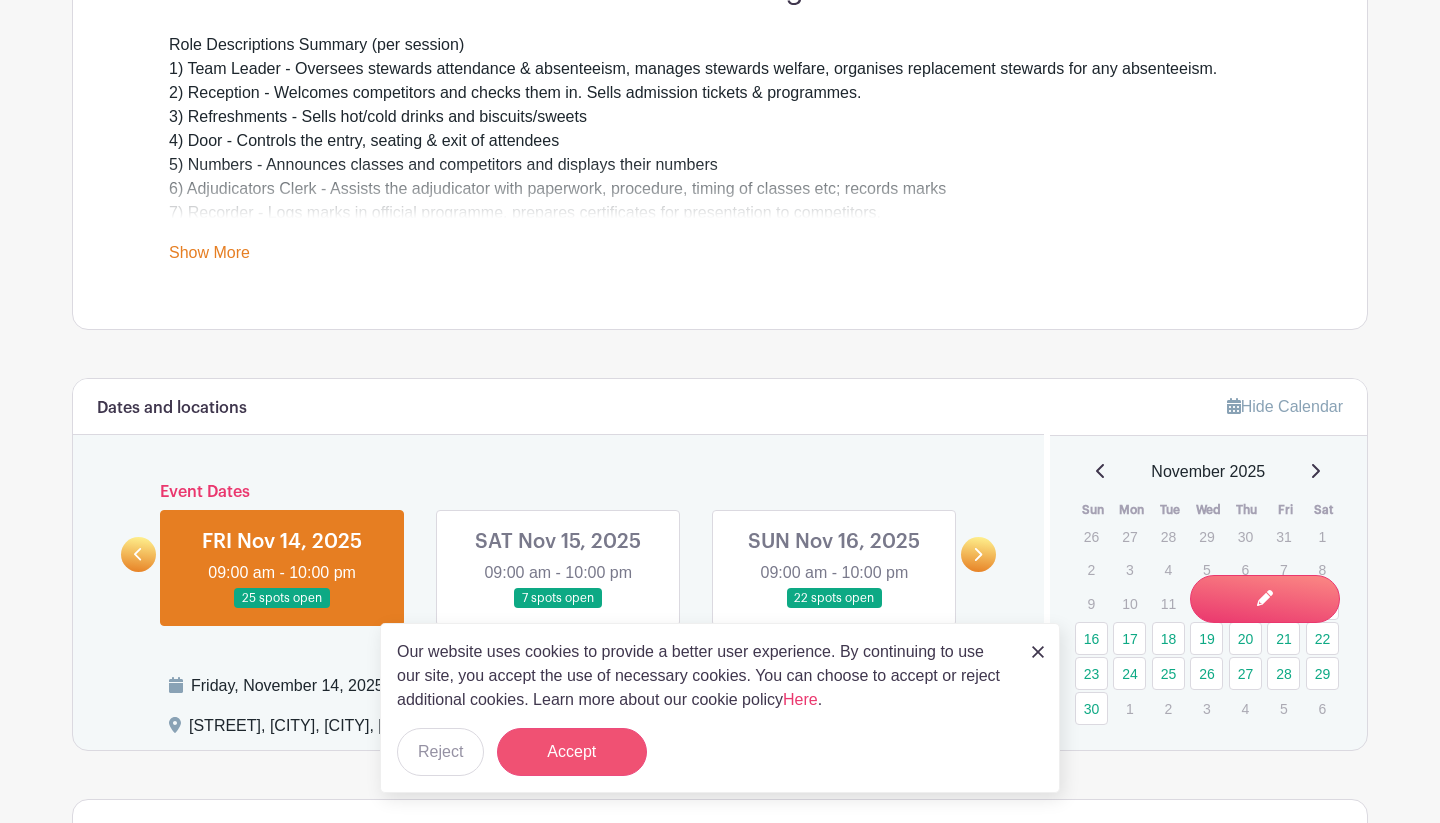 click on "Accept" at bounding box center (572, 752) 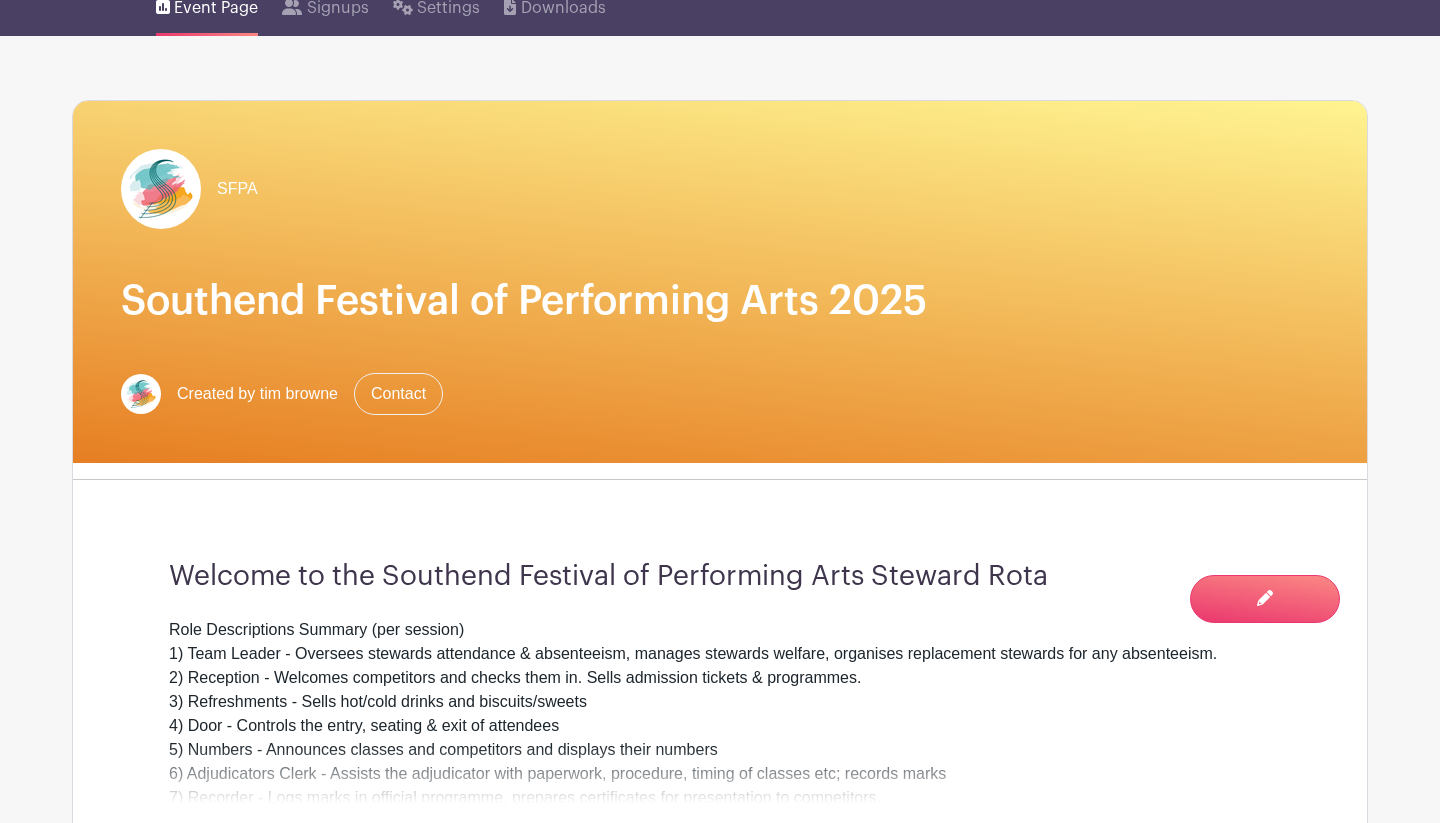 scroll, scrollTop: 60, scrollLeft: 0, axis: vertical 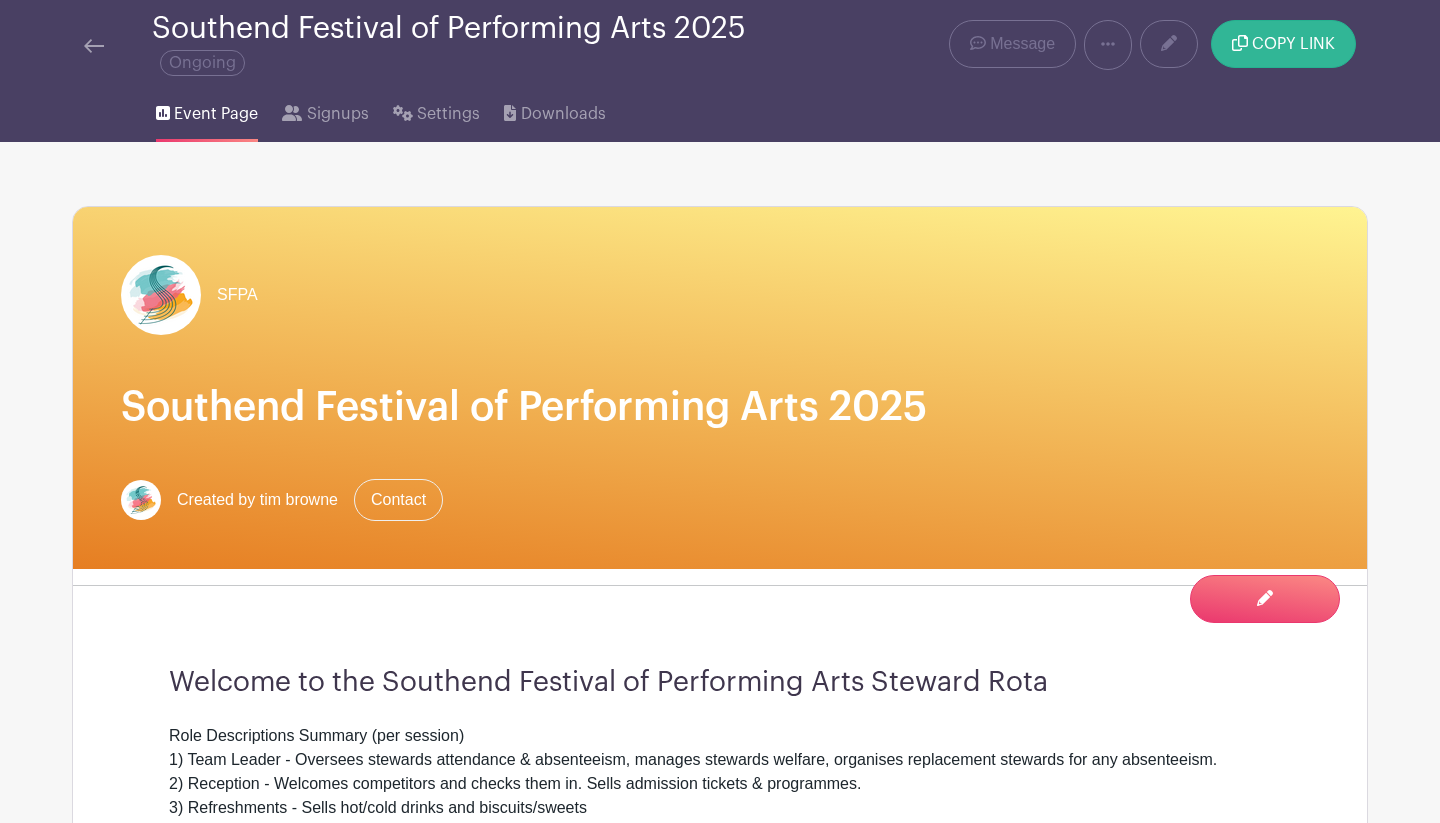 click on "COPY LINK" at bounding box center [1293, 44] 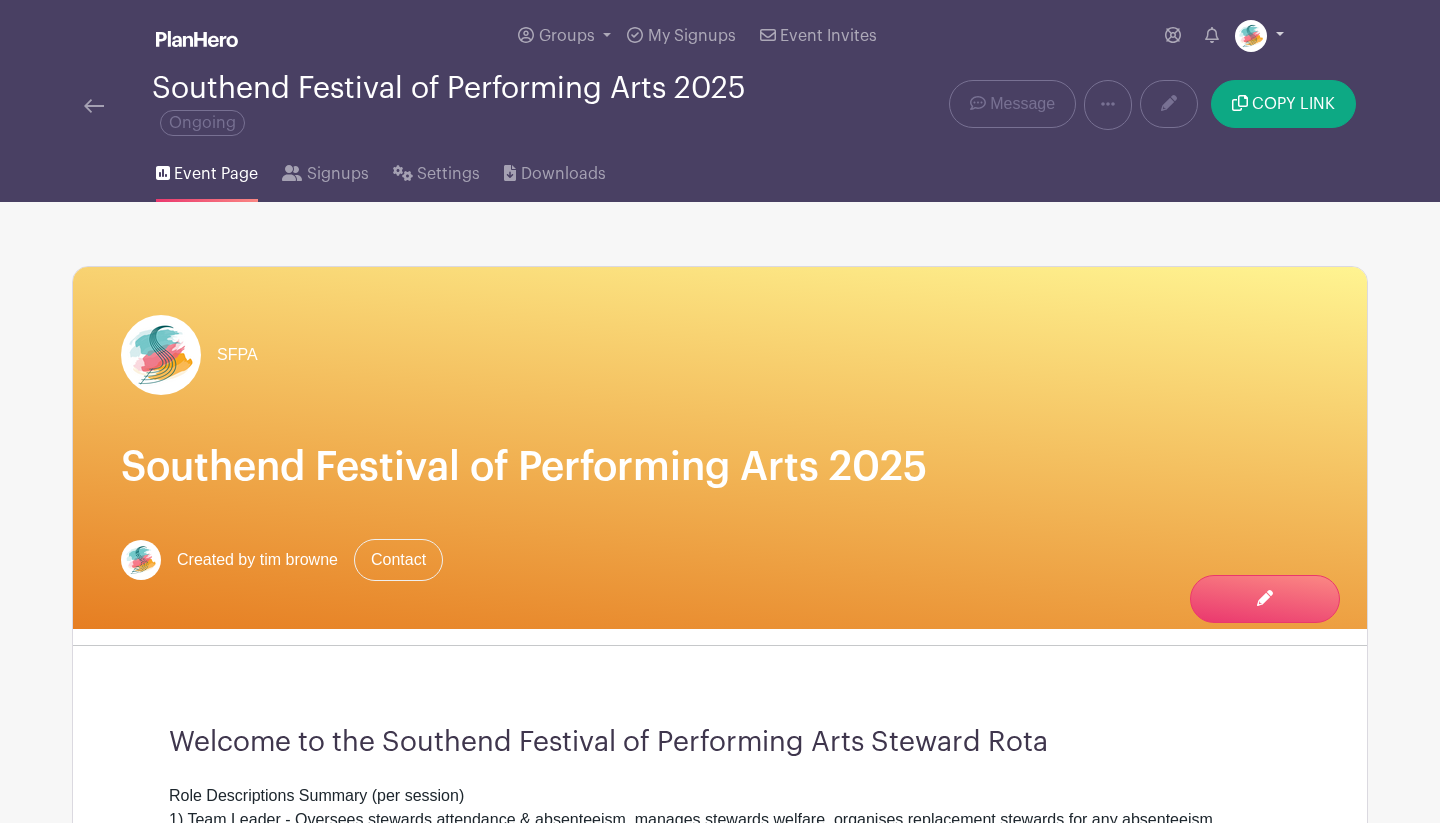 scroll, scrollTop: 0, scrollLeft: 0, axis: both 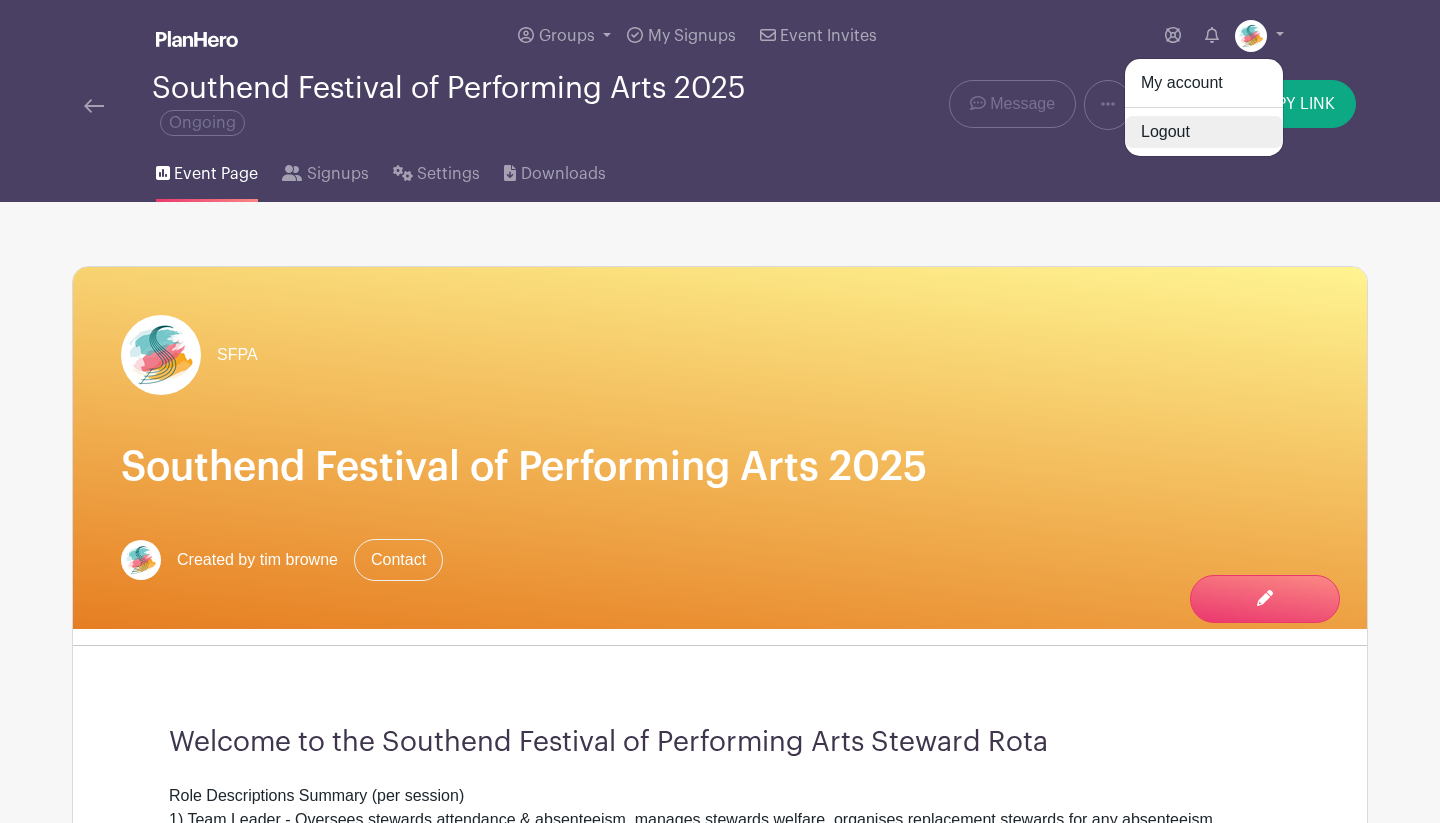 click on "Logout" at bounding box center (1204, 132) 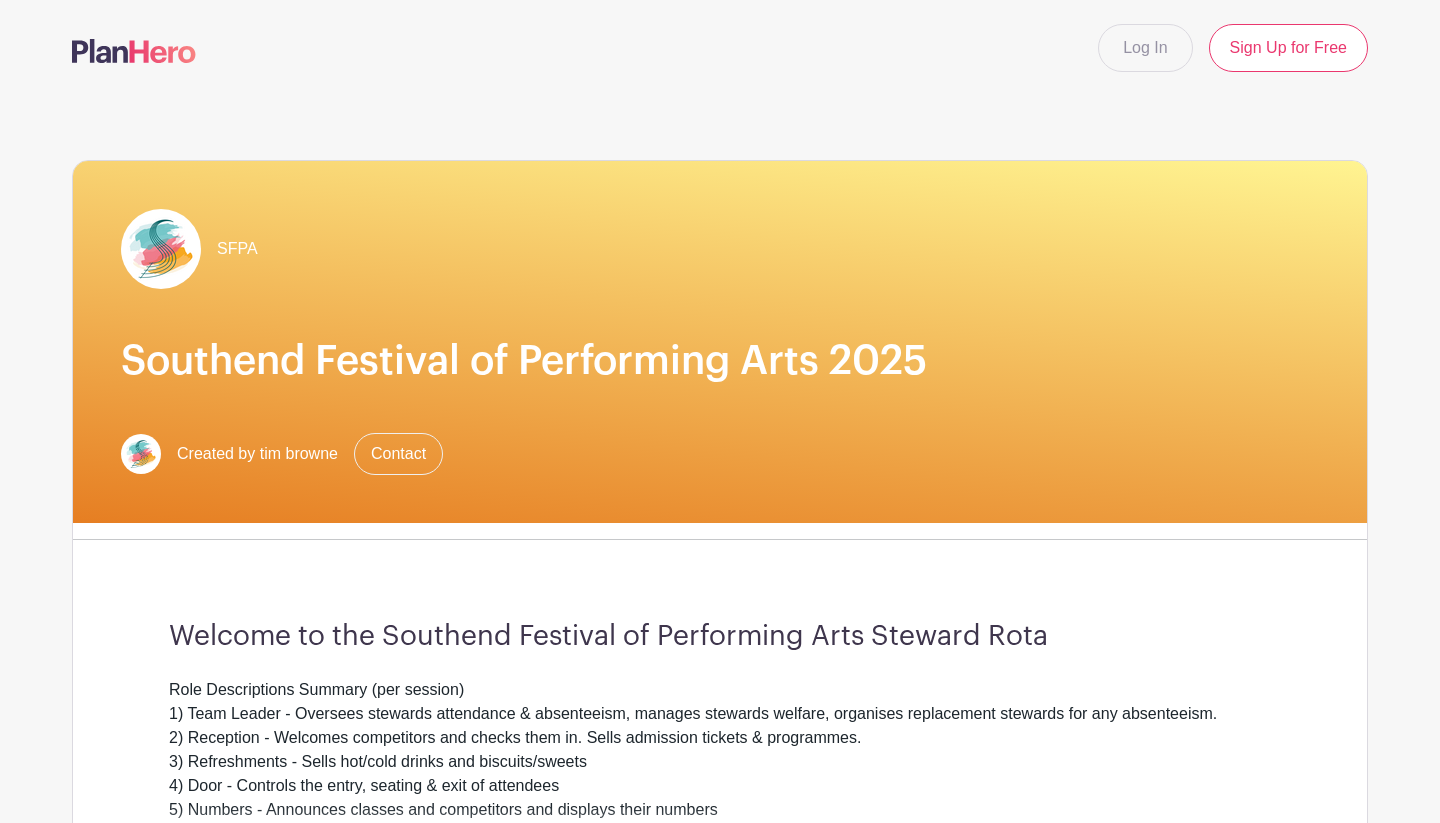 scroll, scrollTop: 0, scrollLeft: 0, axis: both 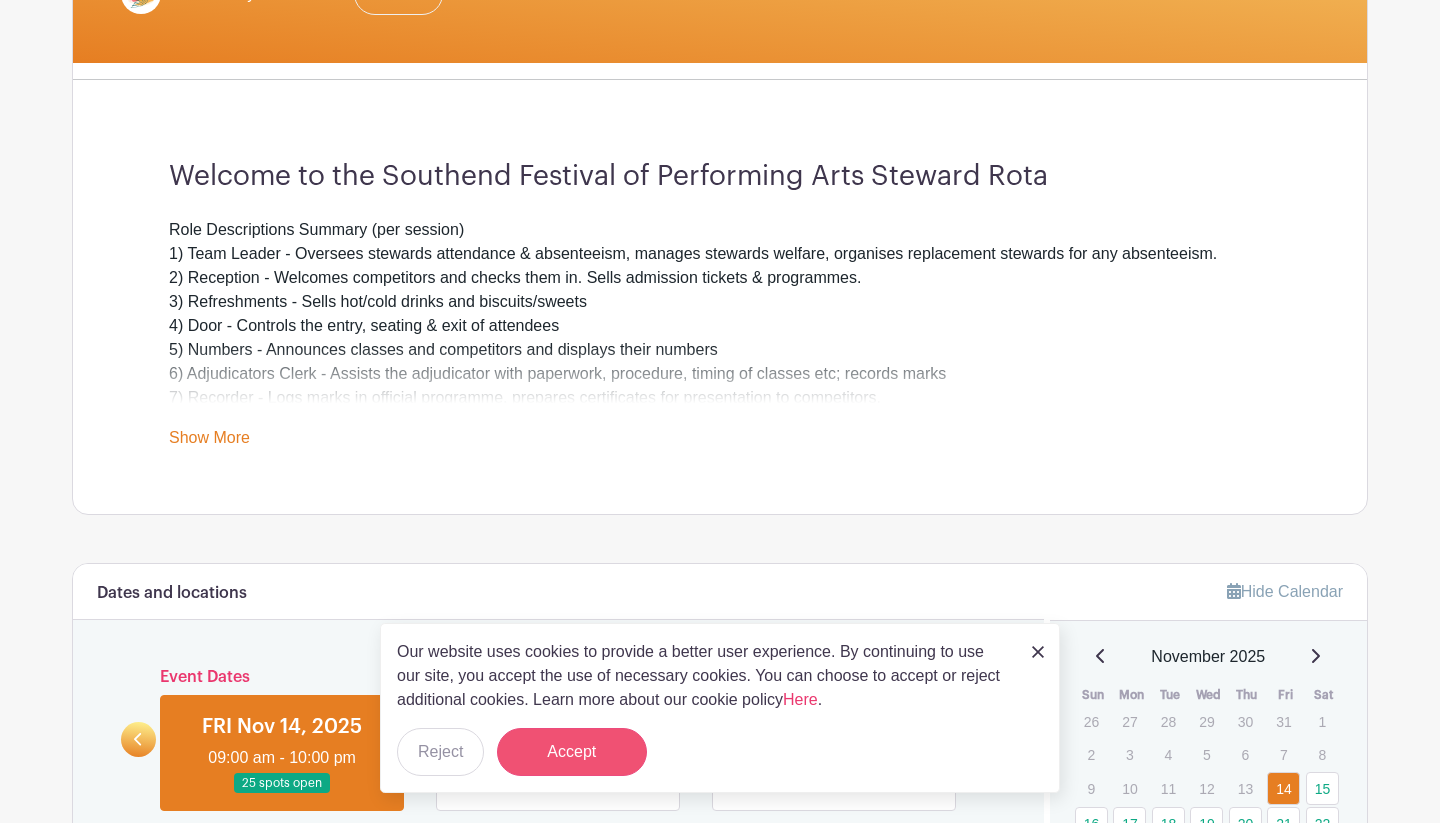click on "Accept" at bounding box center (572, 752) 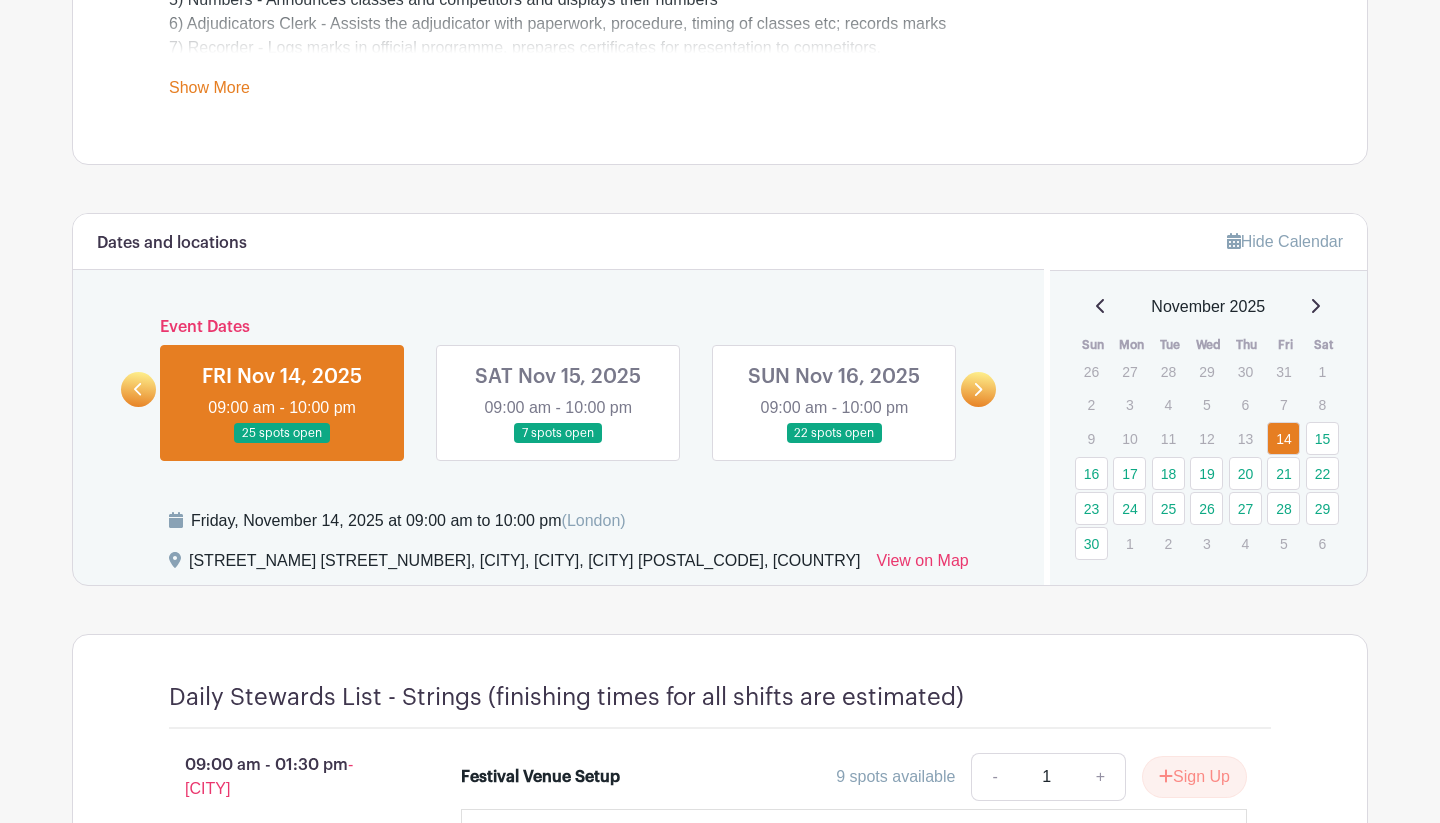 scroll, scrollTop: 795, scrollLeft: 0, axis: vertical 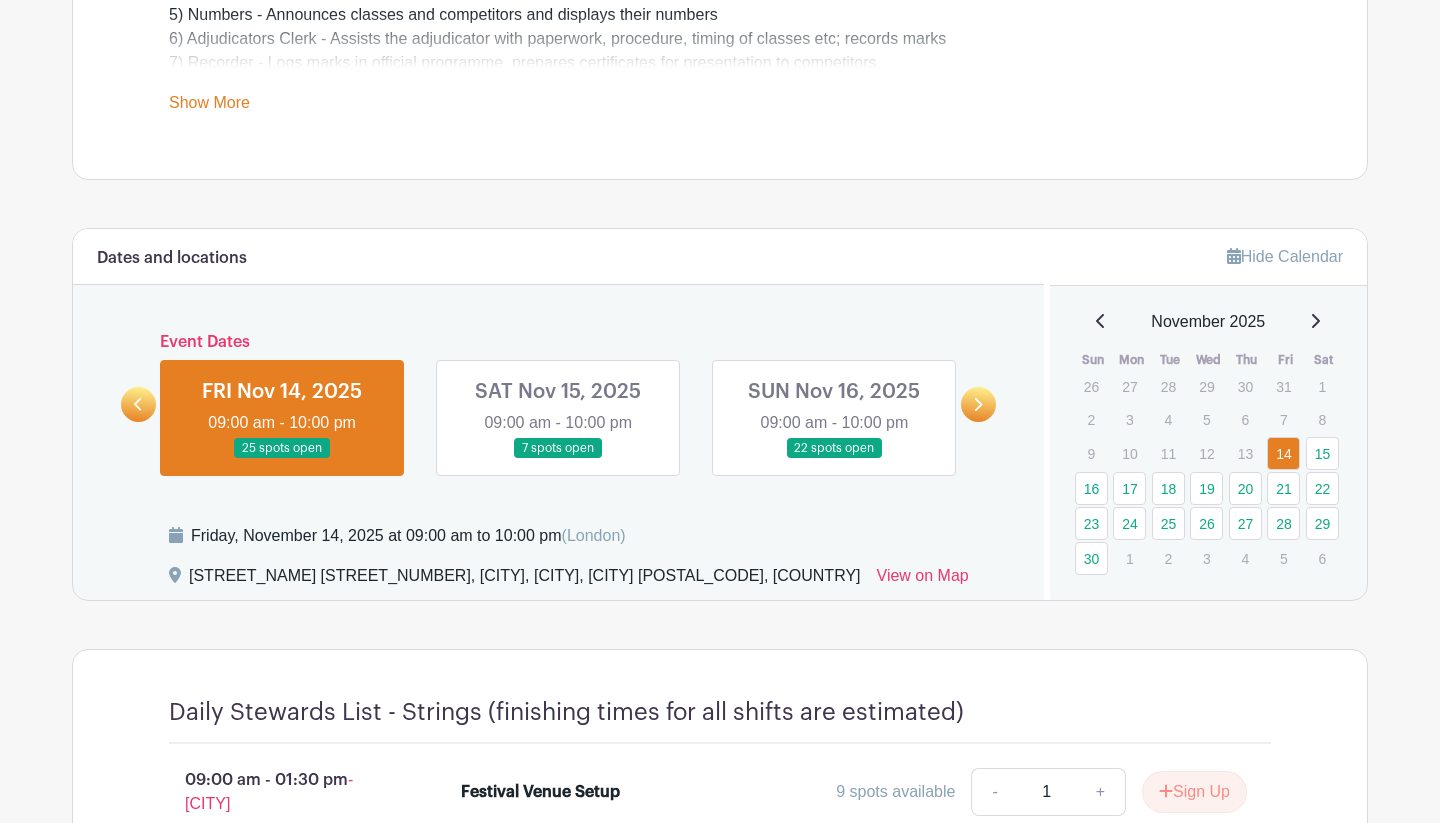 click on "16" at bounding box center [1093, 488] 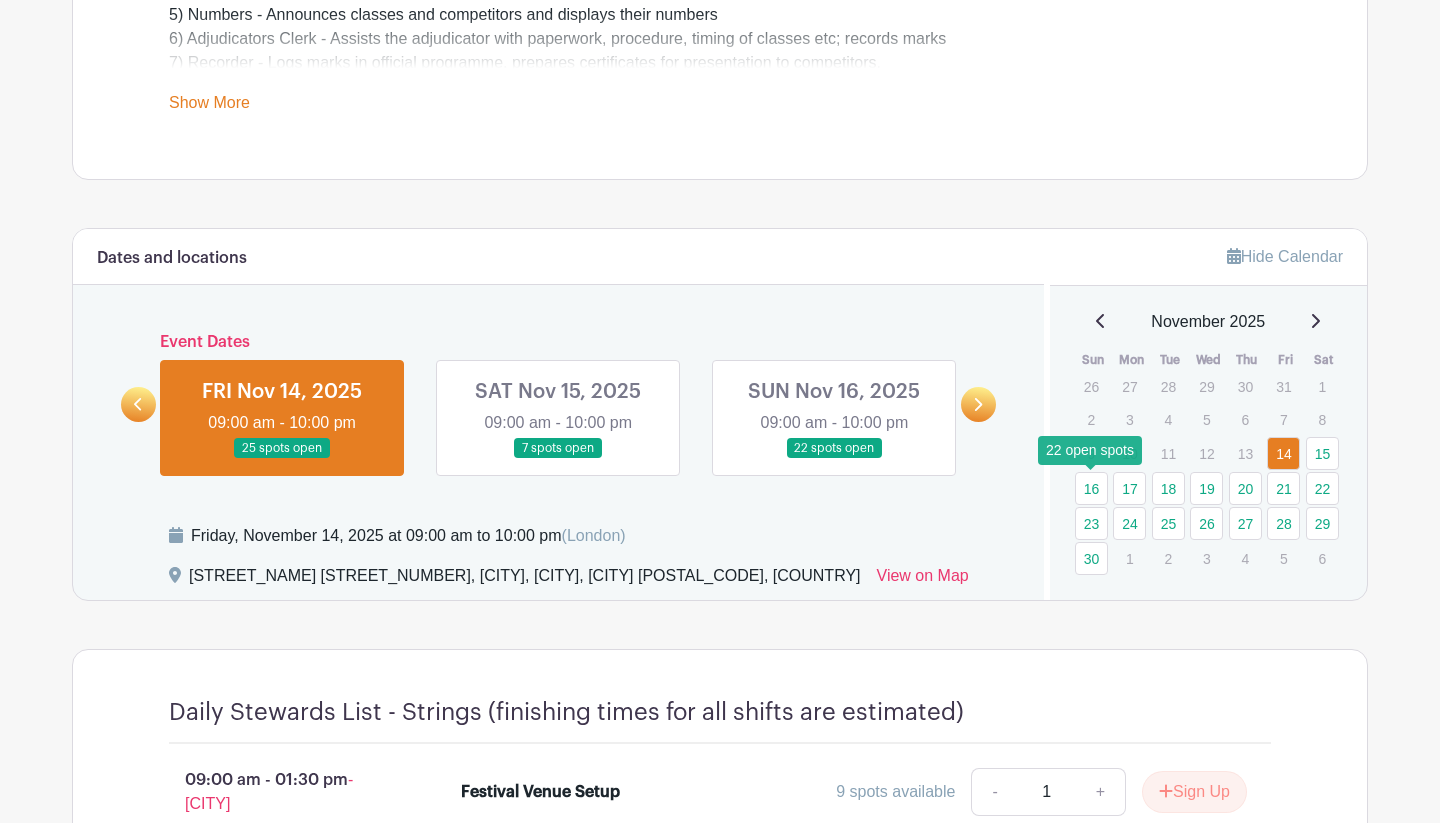 click on "16" at bounding box center [1091, 488] 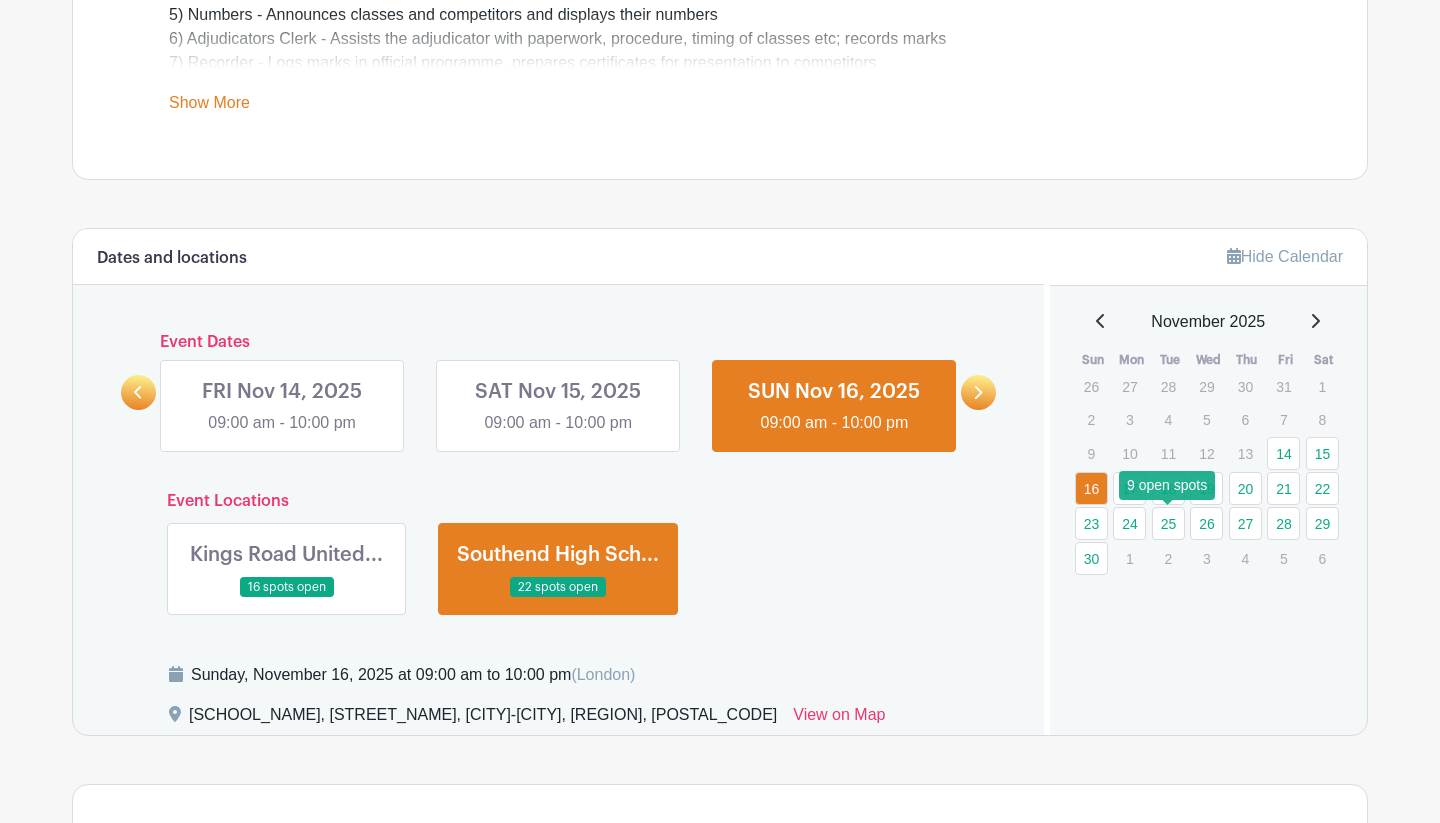 click on "25" at bounding box center [1168, 523] 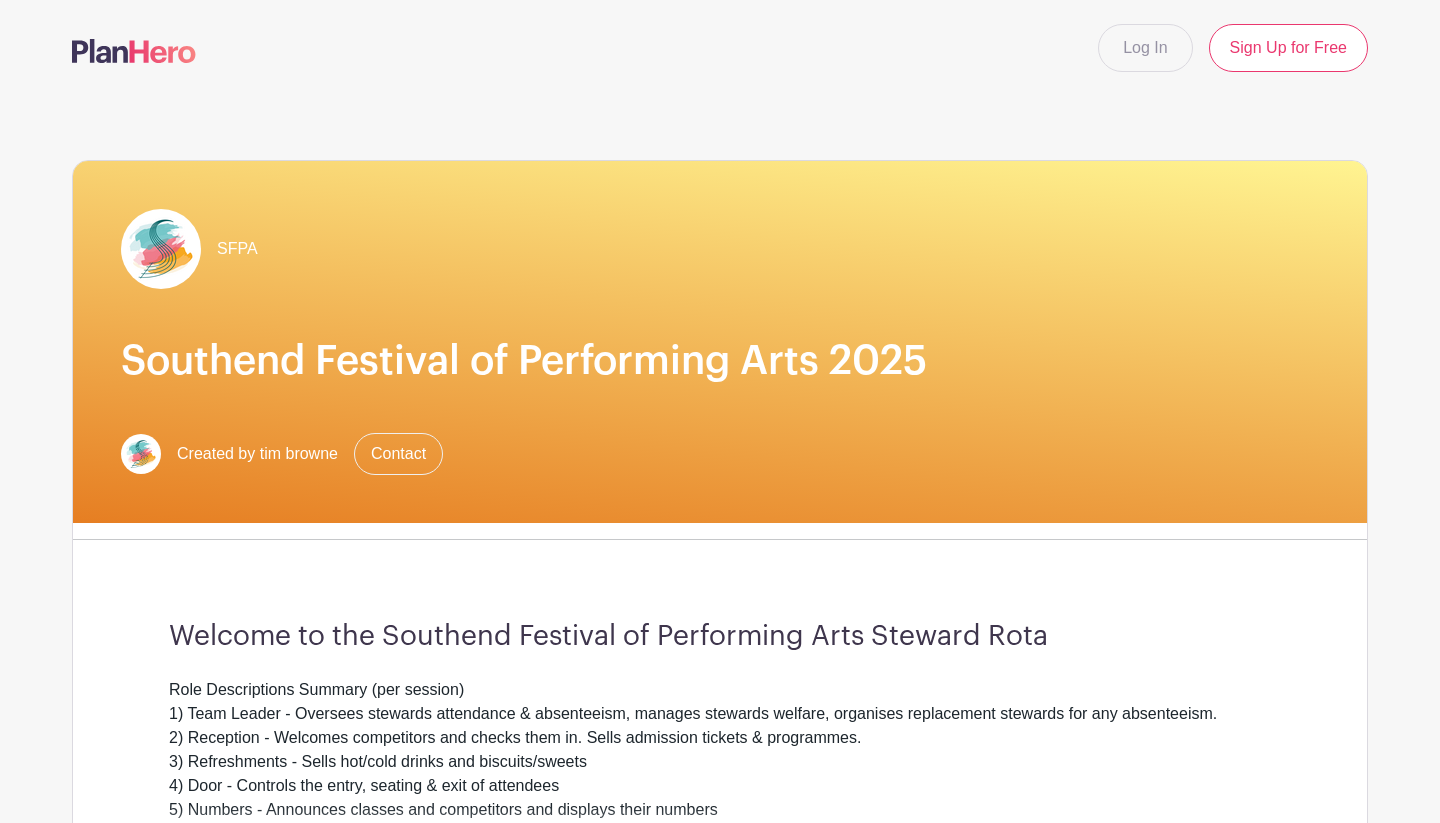 scroll, scrollTop: 0, scrollLeft: 0, axis: both 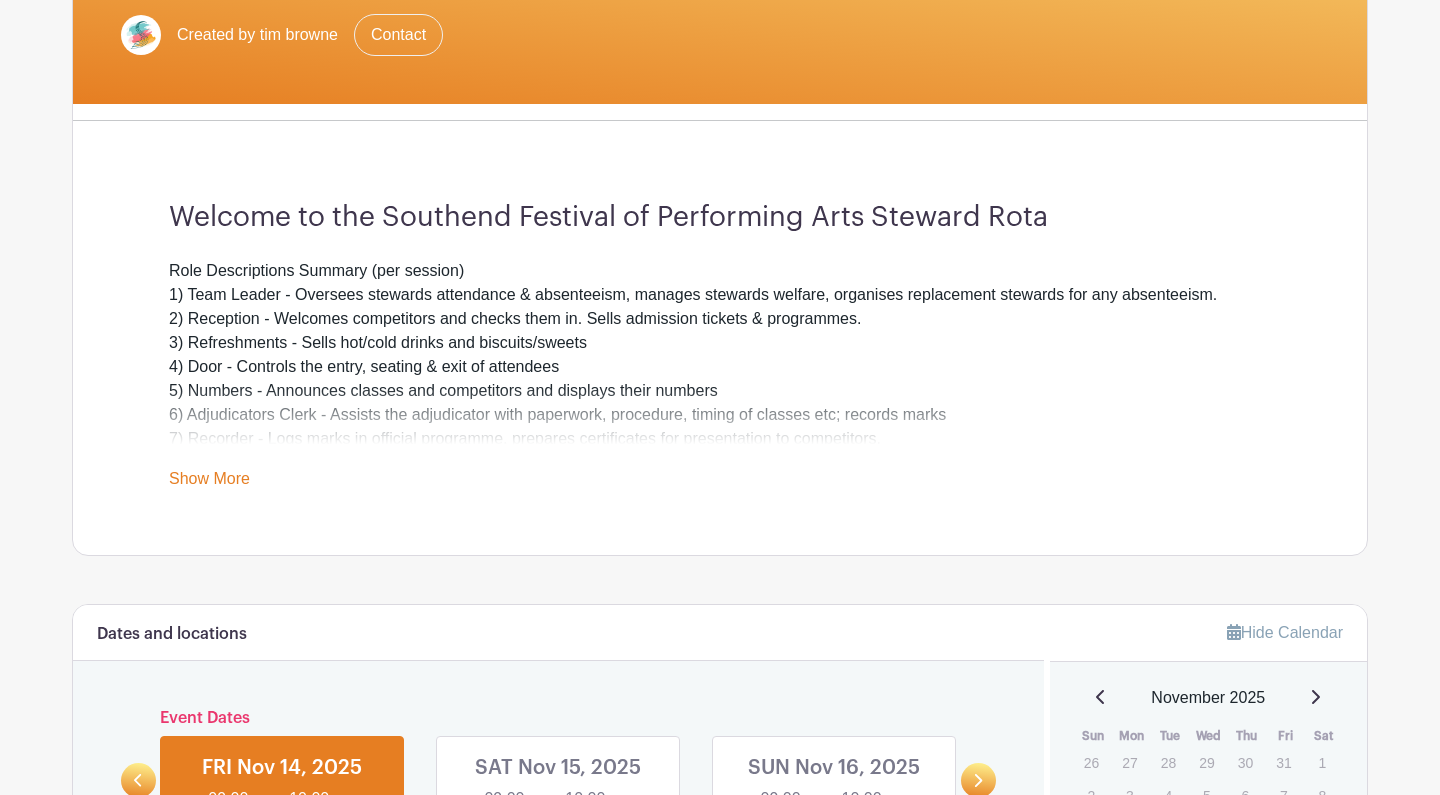 click on "Show More" at bounding box center (209, 482) 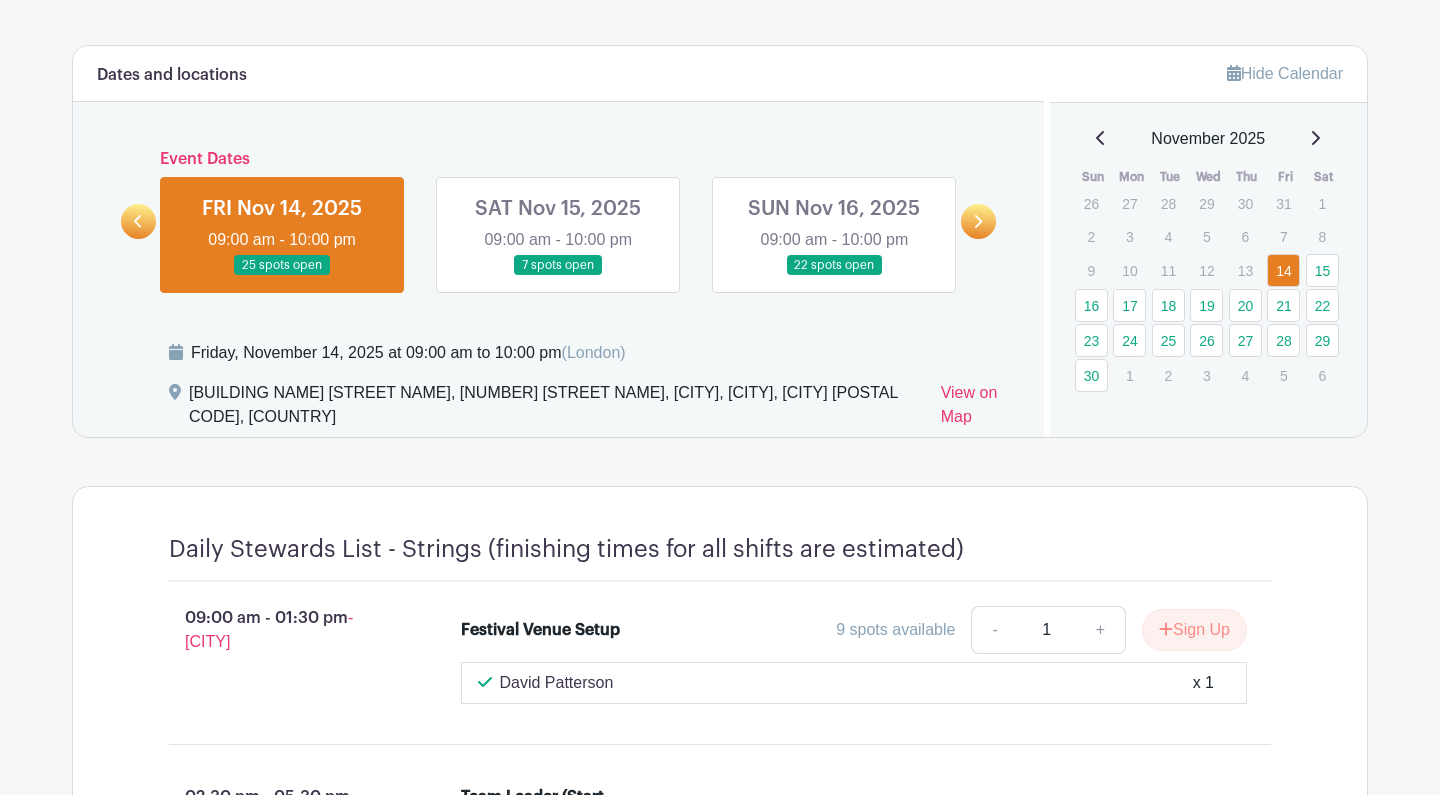 scroll, scrollTop: 981, scrollLeft: 0, axis: vertical 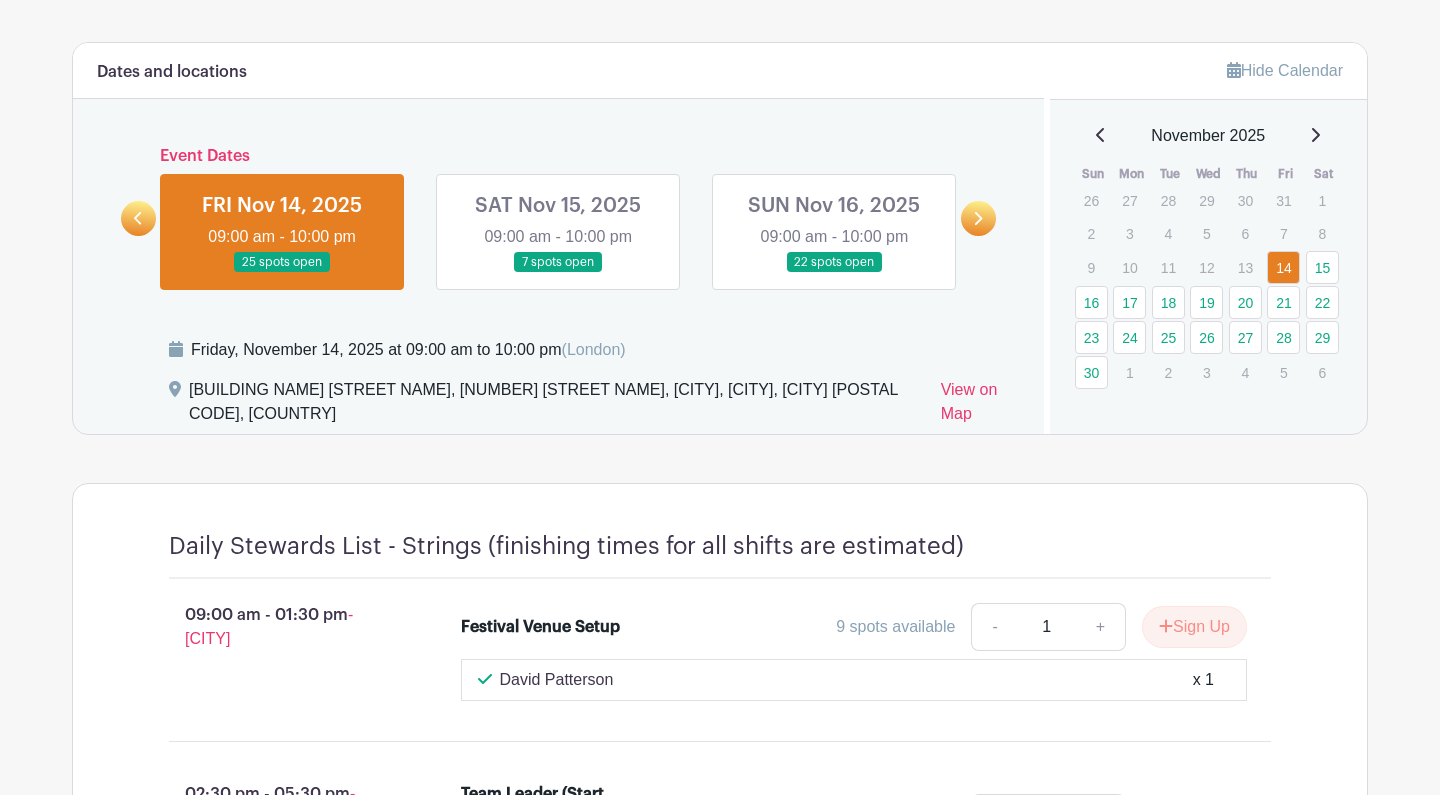 click at bounding box center (558, 273) 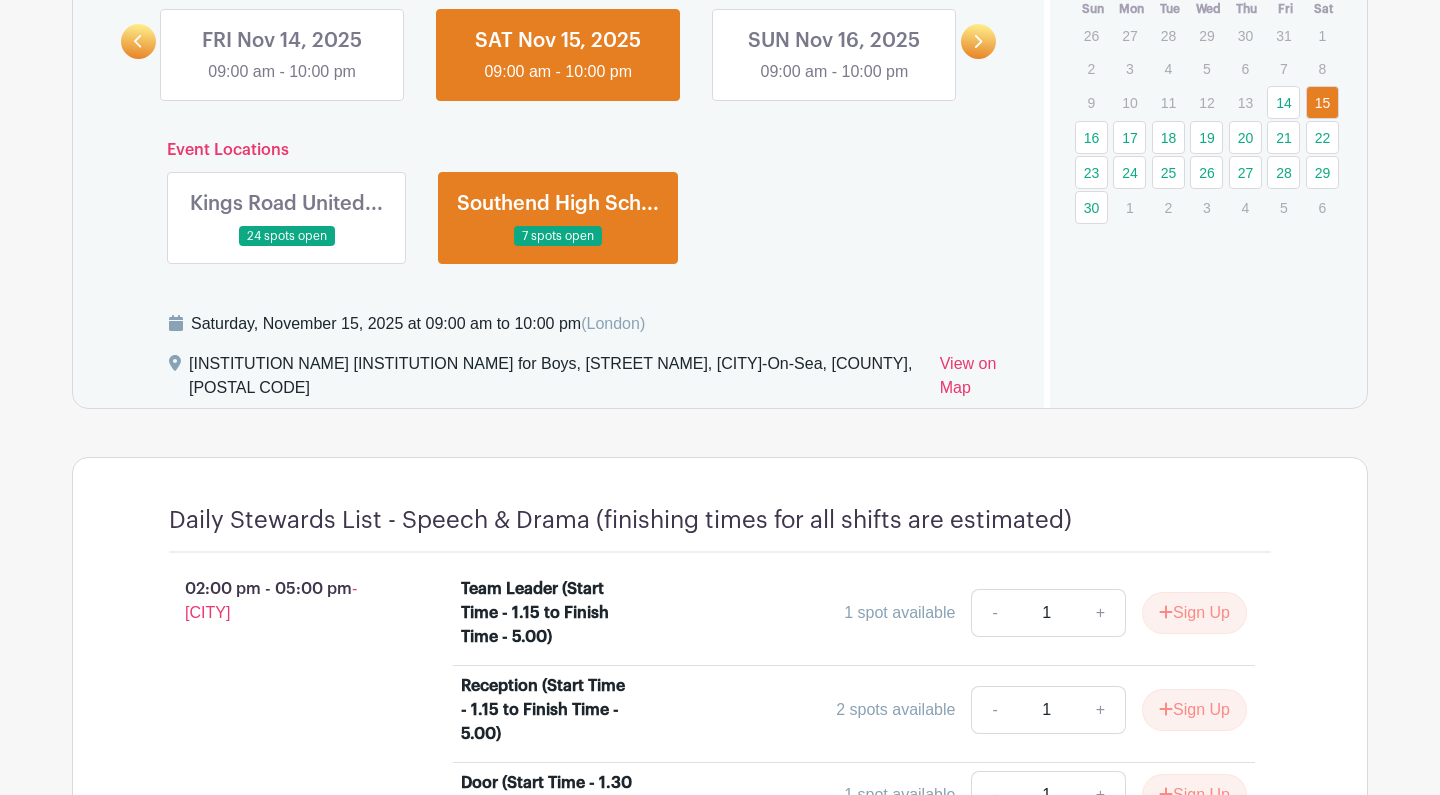scroll, scrollTop: 1128, scrollLeft: 0, axis: vertical 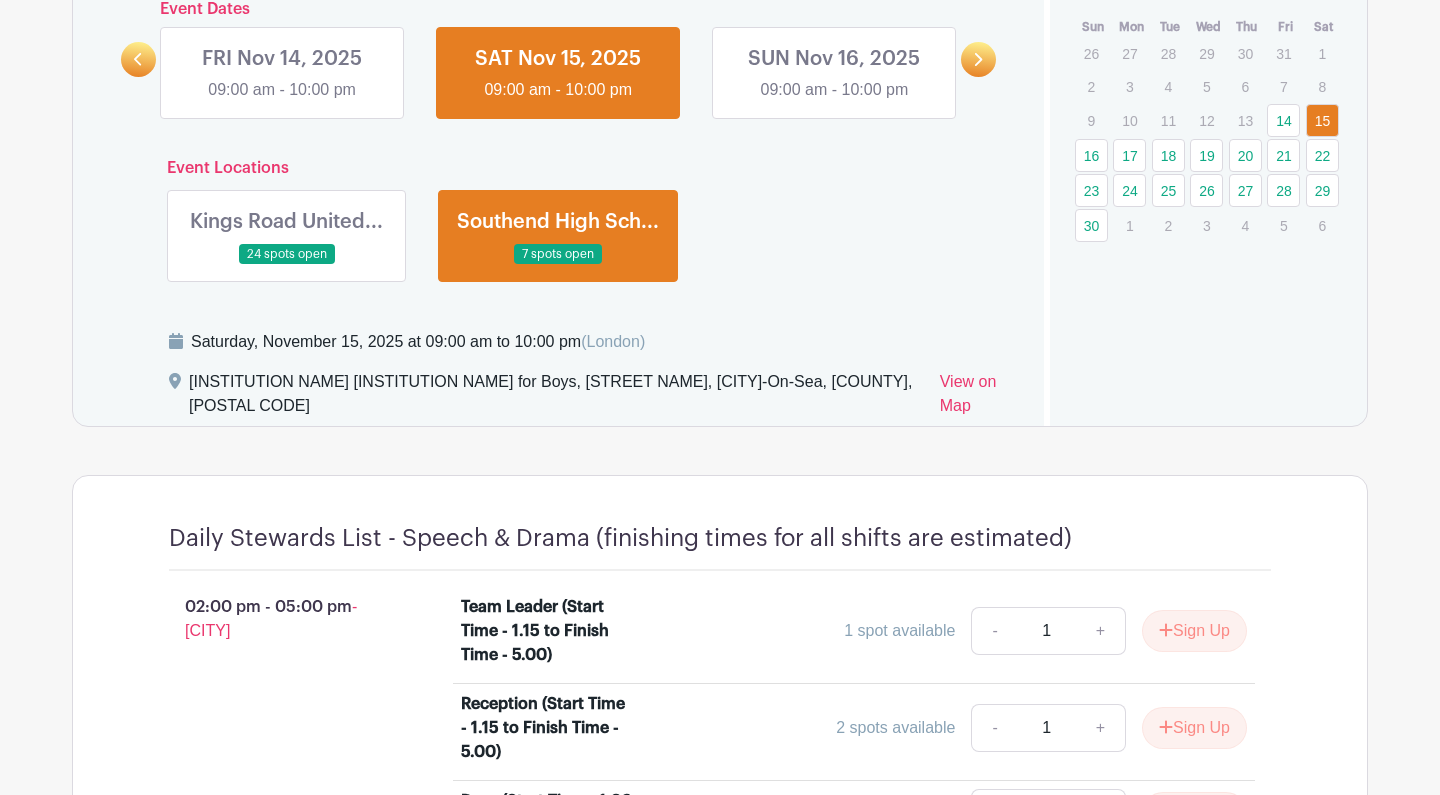 click at bounding box center (287, 265) 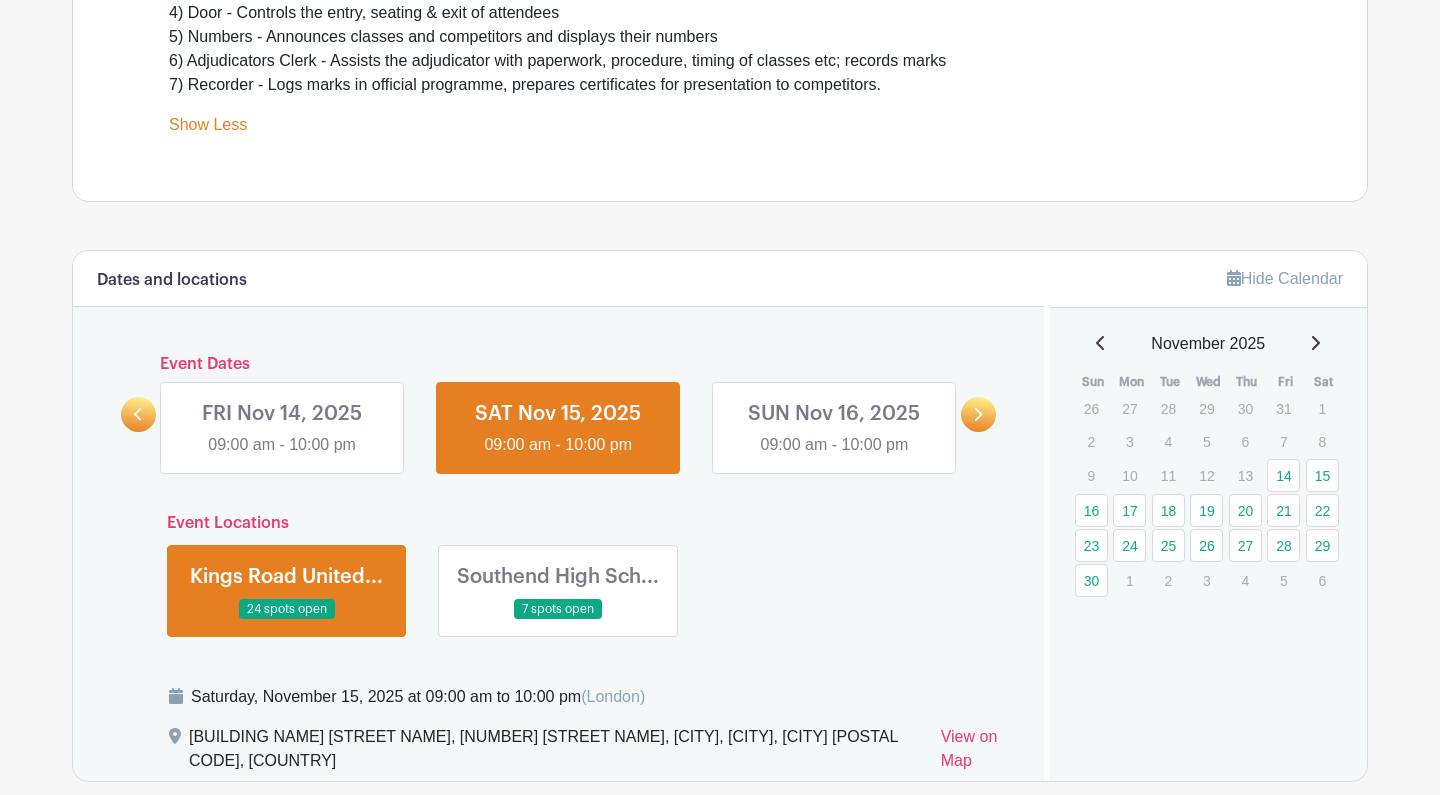 scroll, scrollTop: 796, scrollLeft: 0, axis: vertical 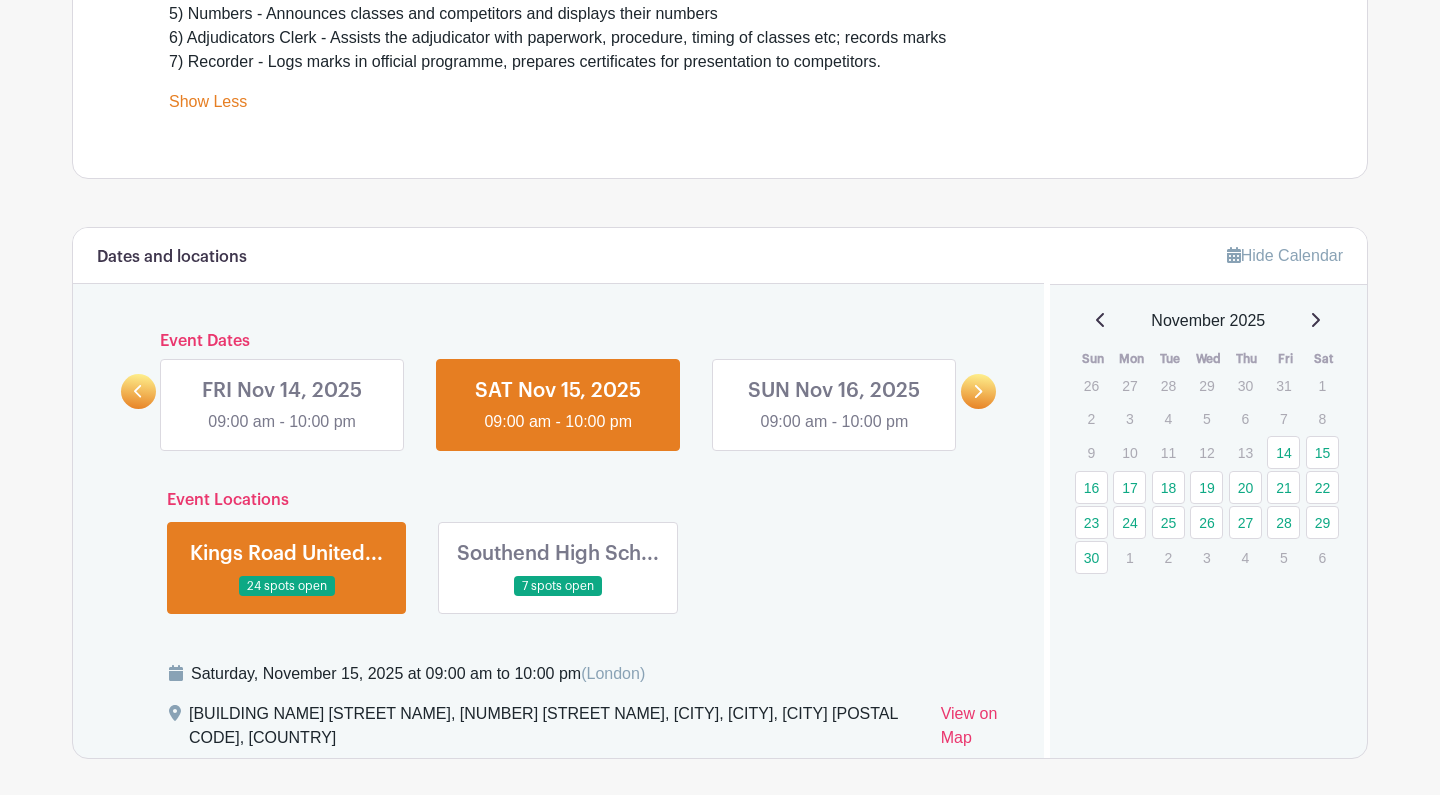 click at bounding box center (834, 434) 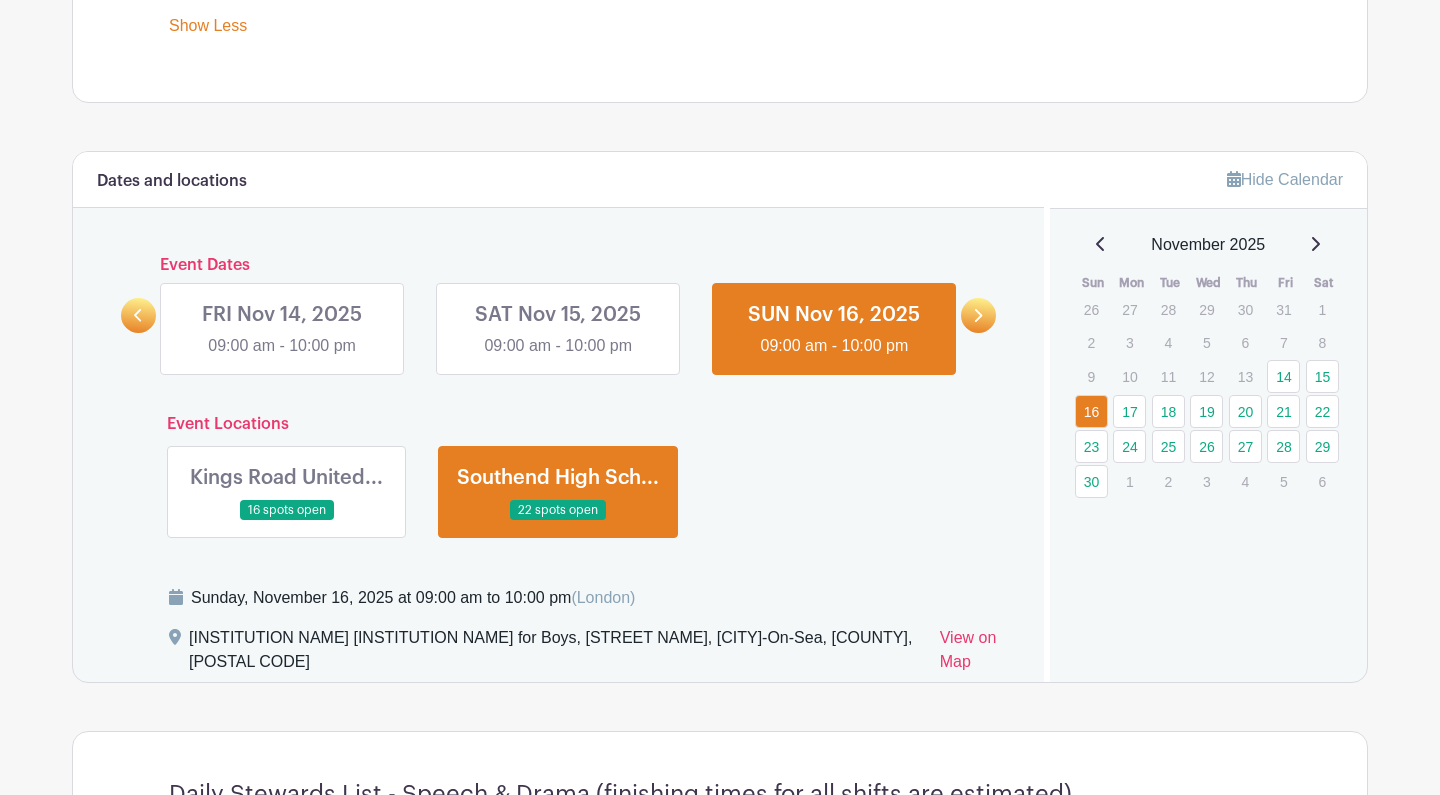 scroll, scrollTop: 879, scrollLeft: 0, axis: vertical 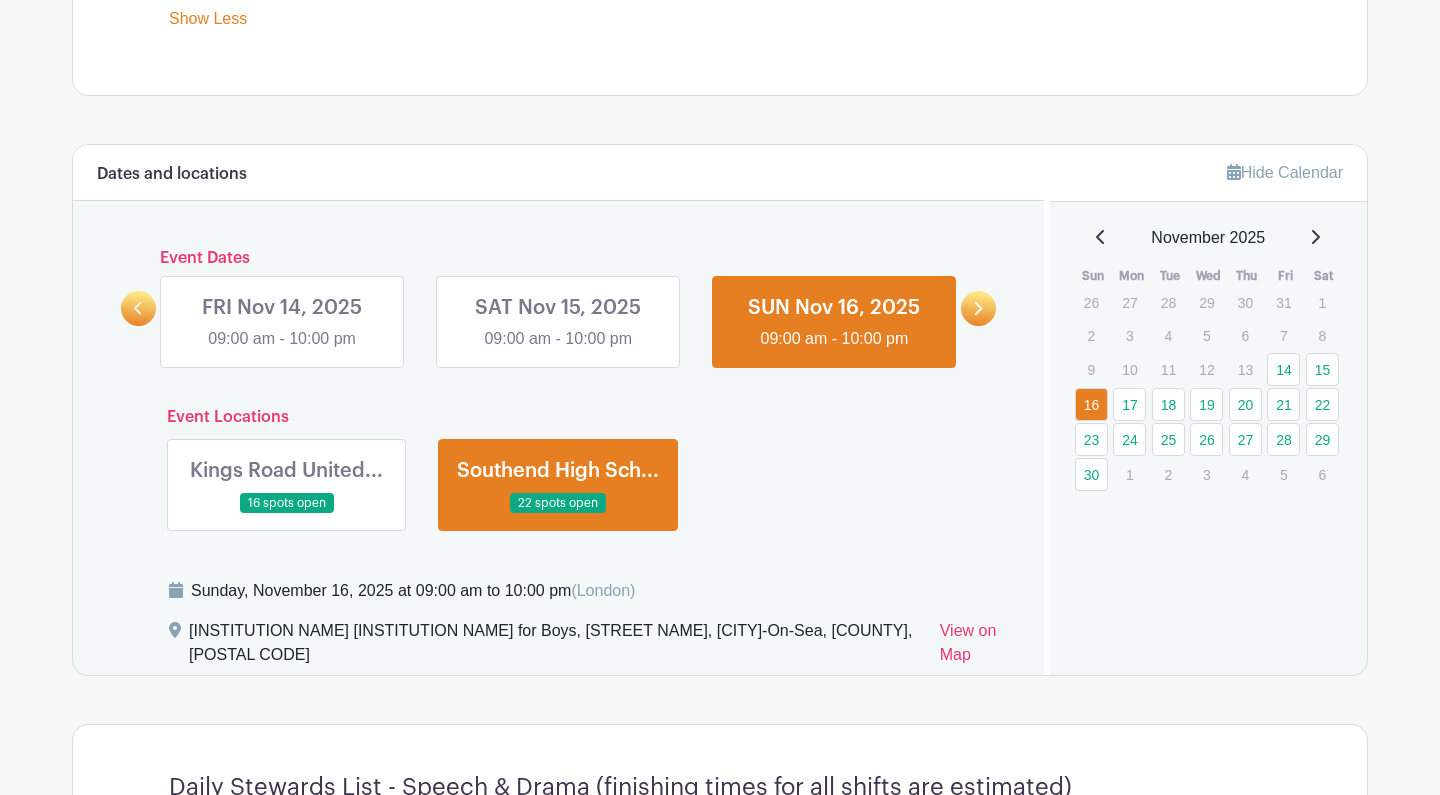 click on "Hide Calendar" at bounding box center (1285, 172) 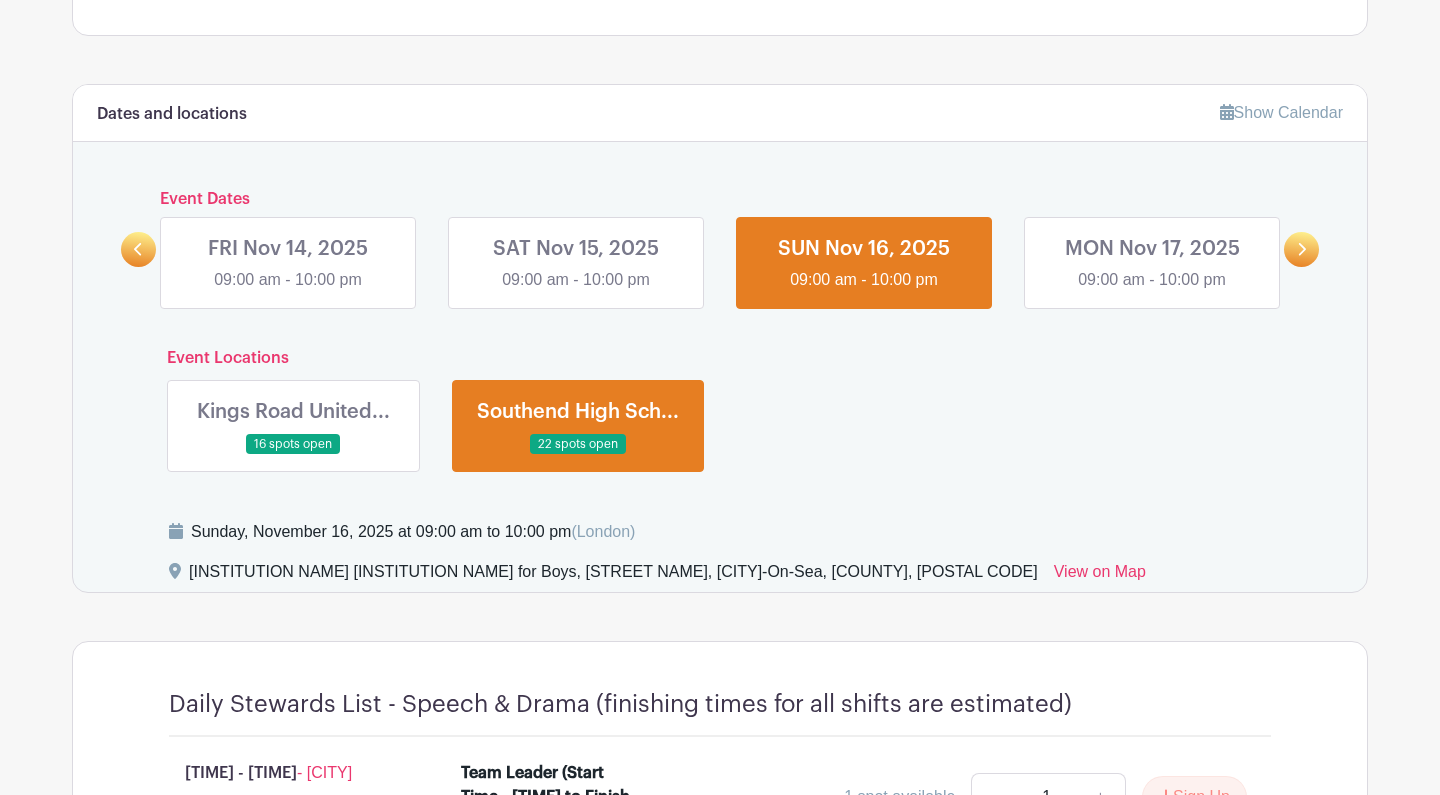 scroll, scrollTop: 948, scrollLeft: 0, axis: vertical 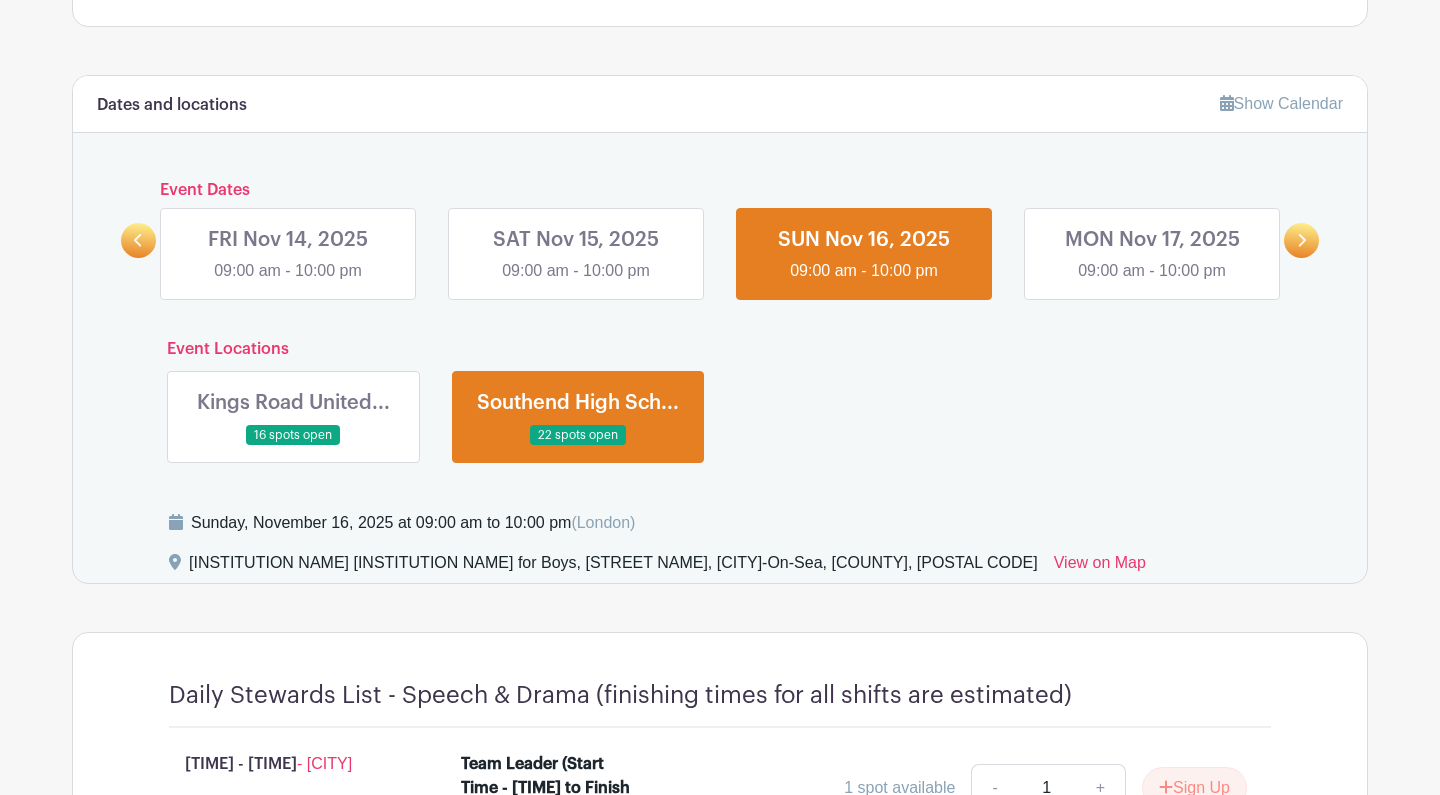 click 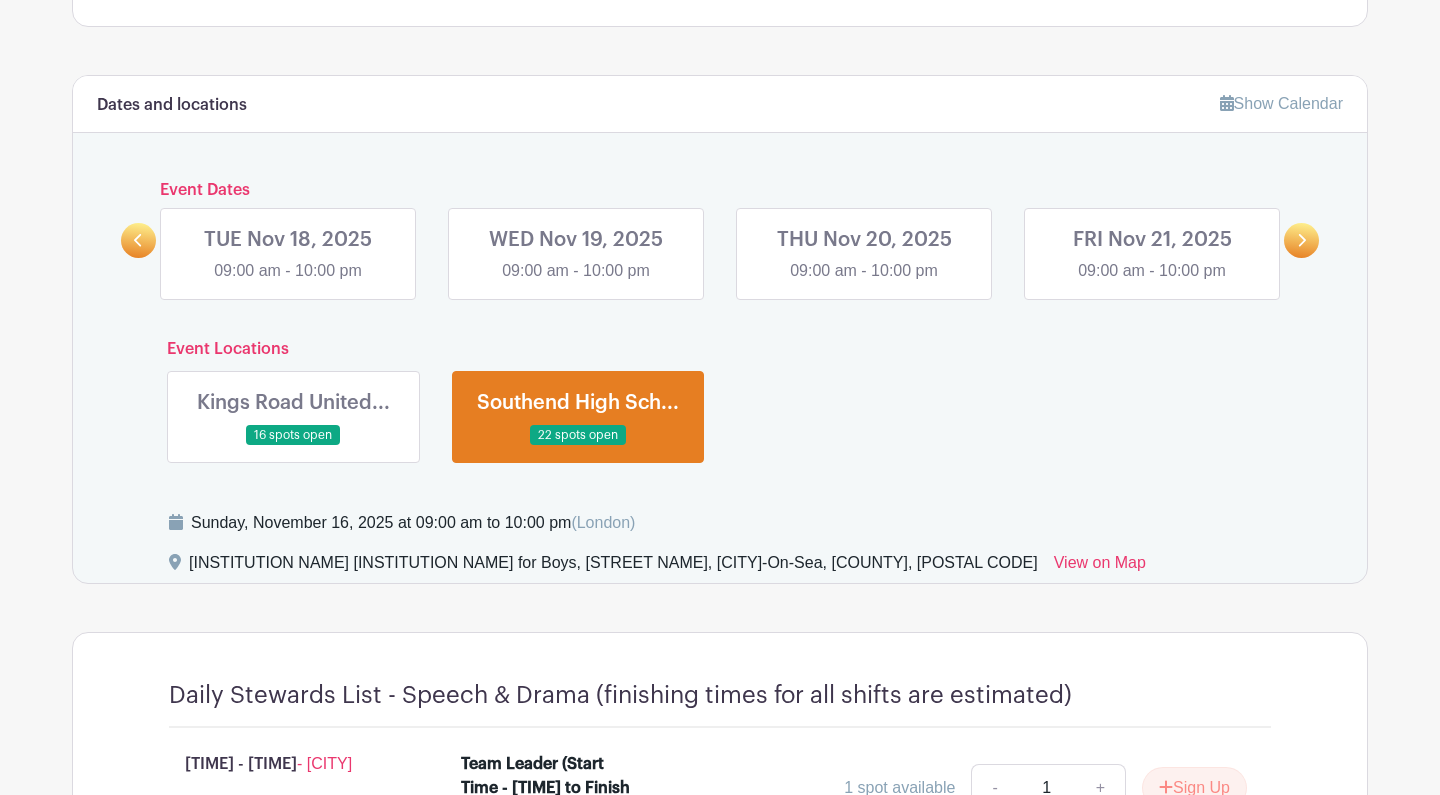 click at bounding box center [576, 283] 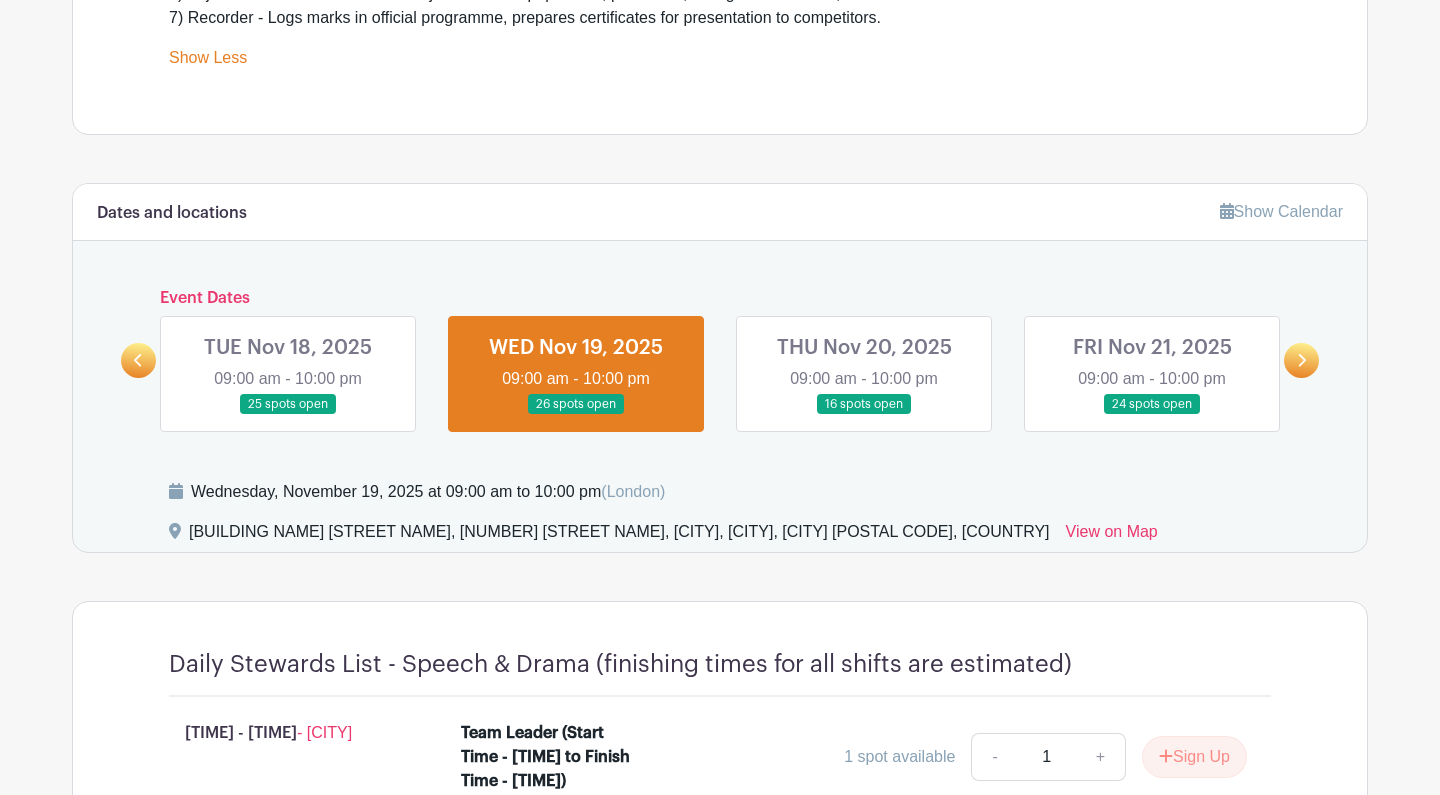 scroll, scrollTop: 834, scrollLeft: 0, axis: vertical 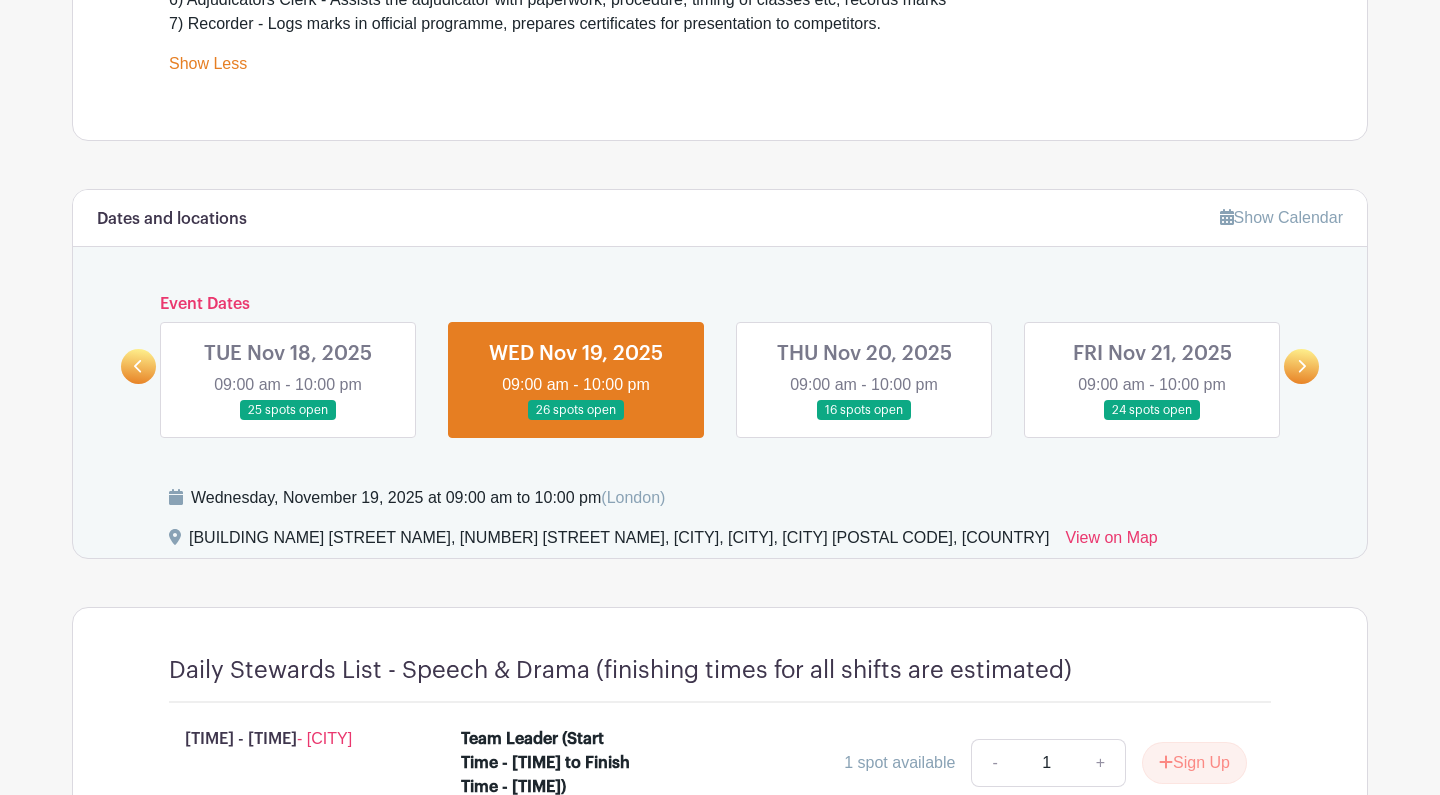 click at bounding box center [864, 421] 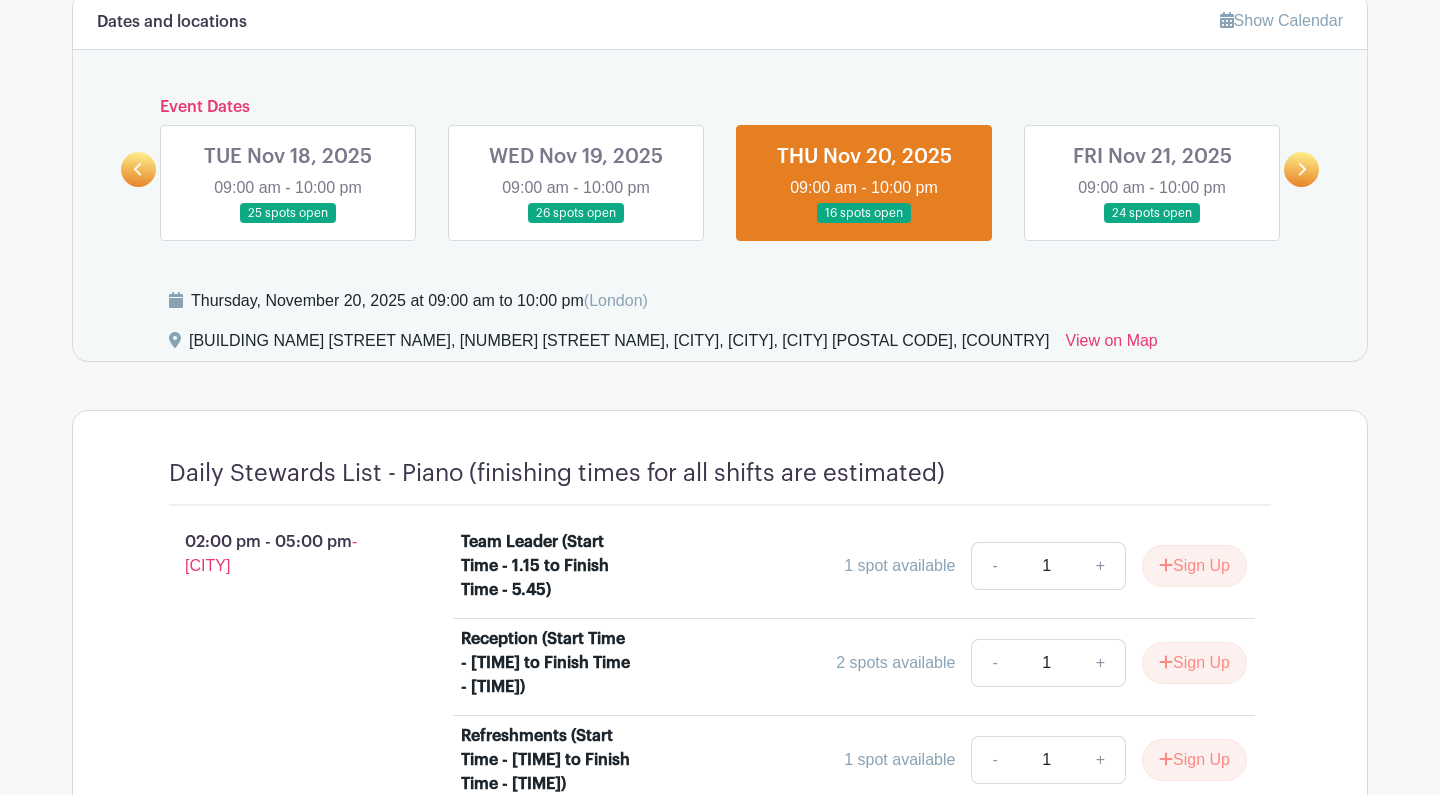 scroll, scrollTop: 1013, scrollLeft: 0, axis: vertical 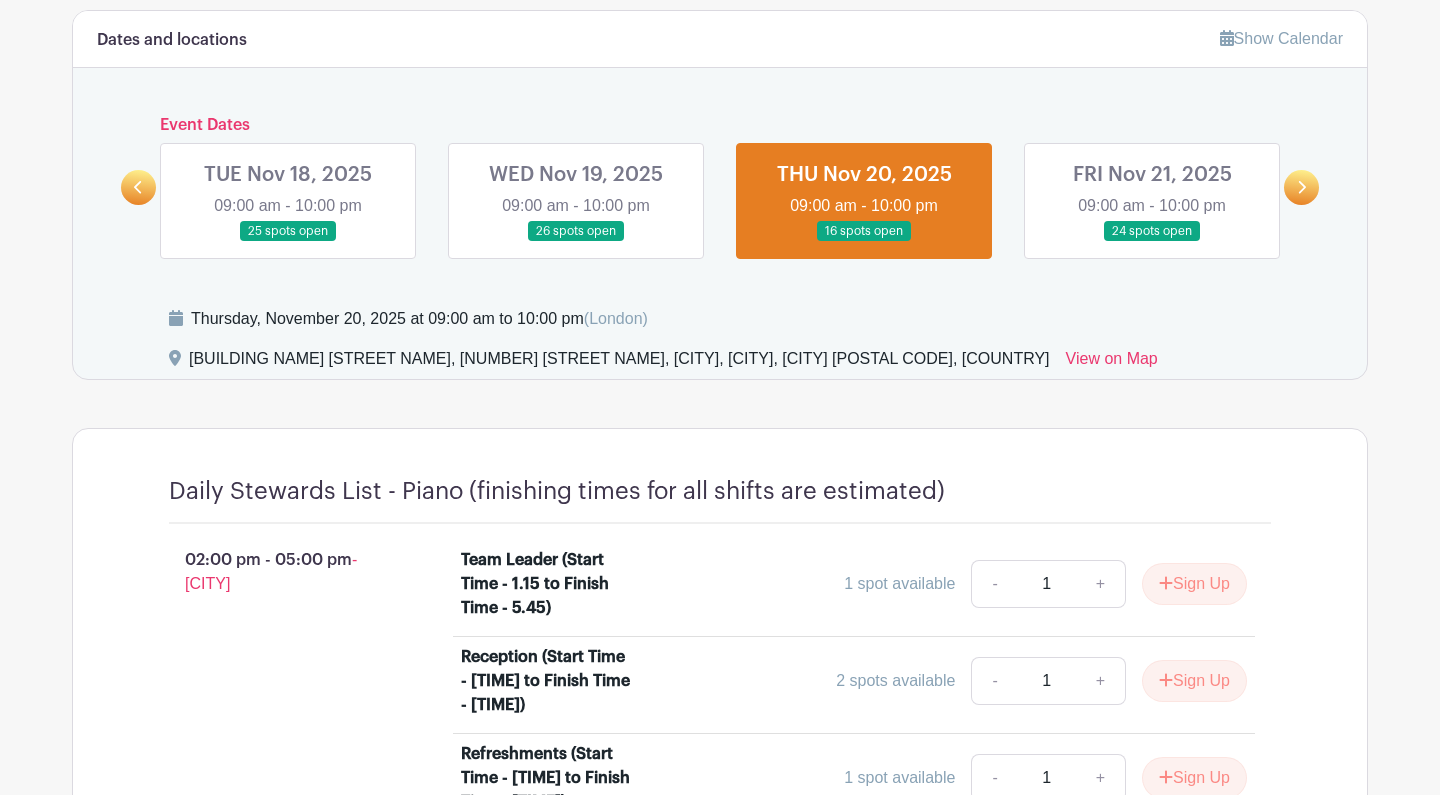 click at bounding box center (1152, 242) 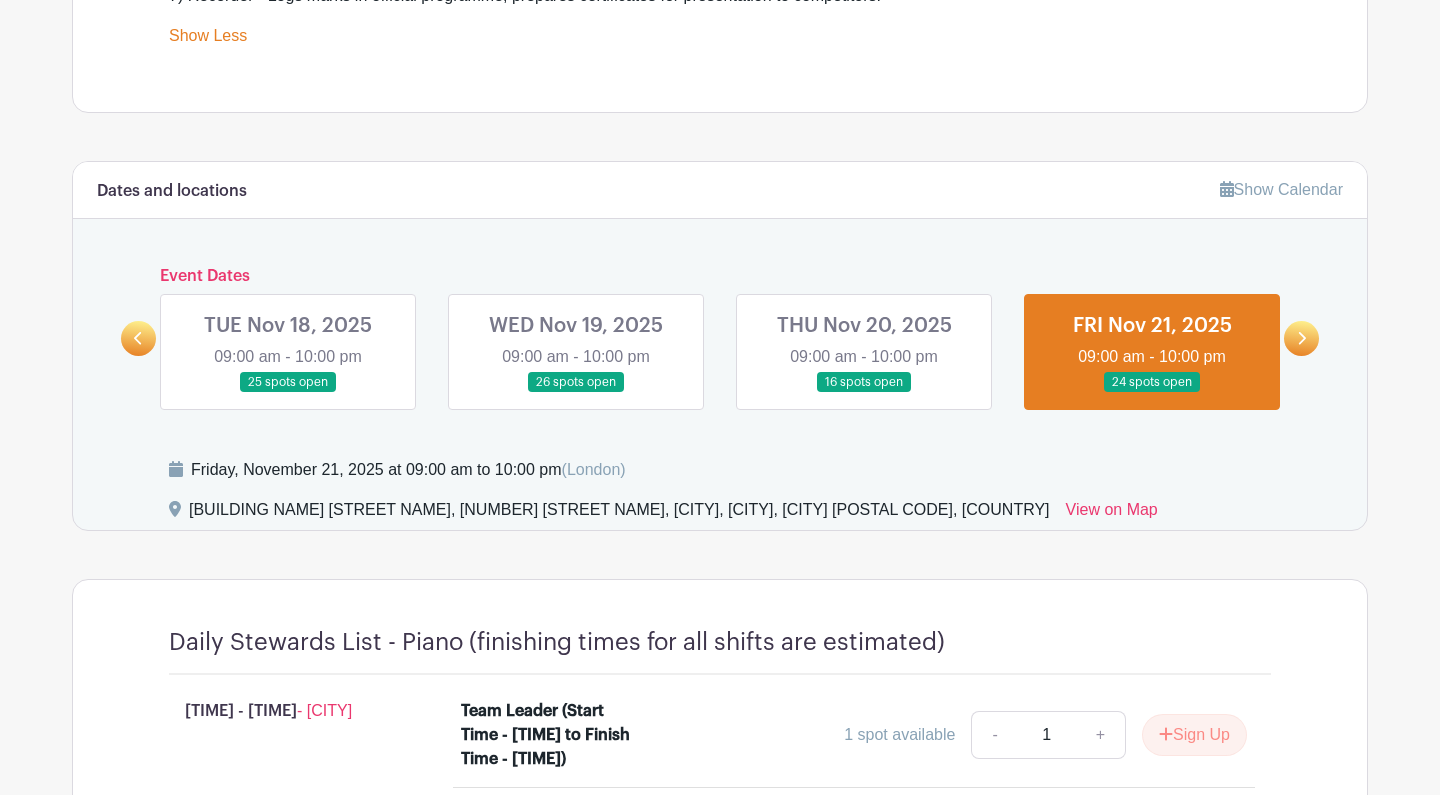scroll, scrollTop: 820, scrollLeft: 0, axis: vertical 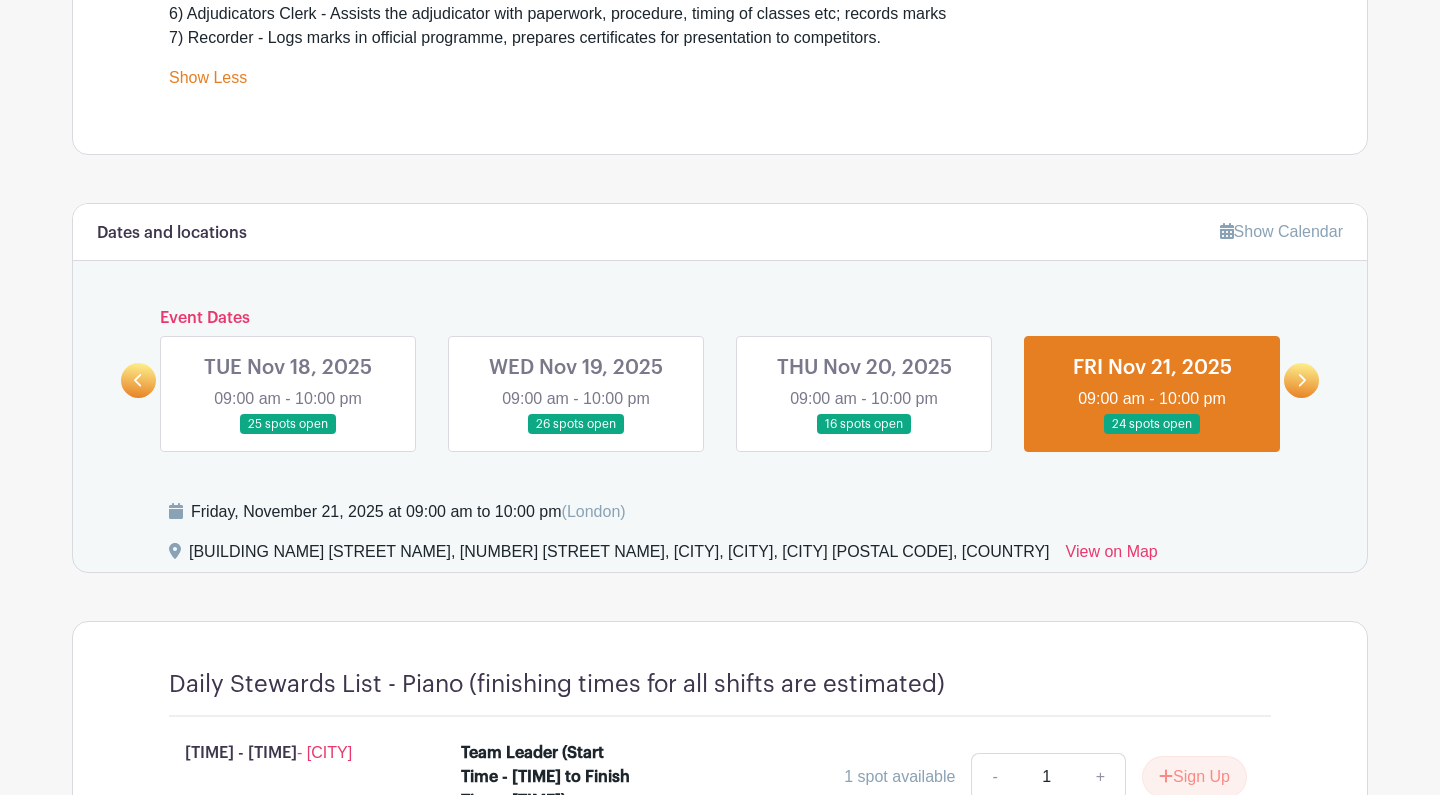 click 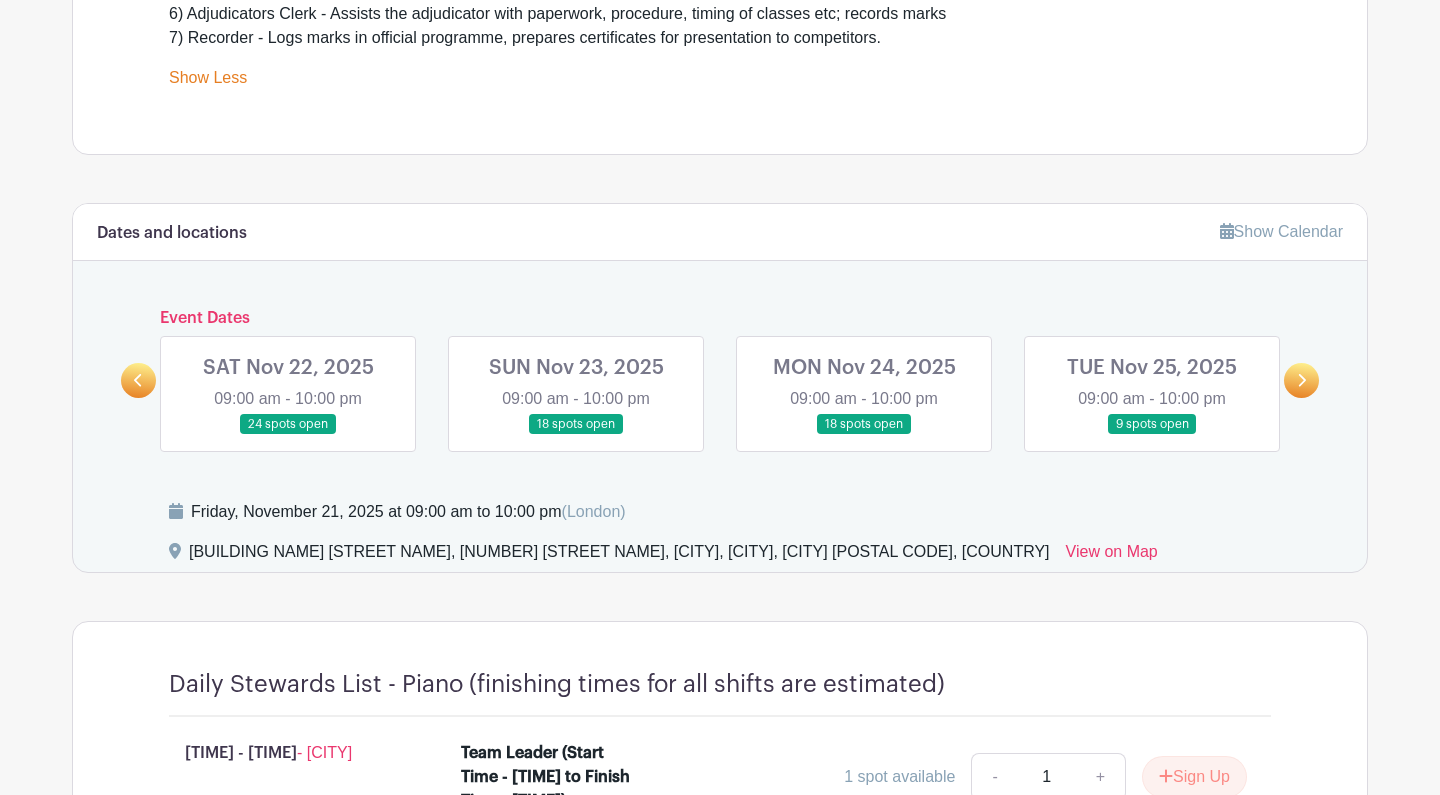 click at bounding box center [576, 435] 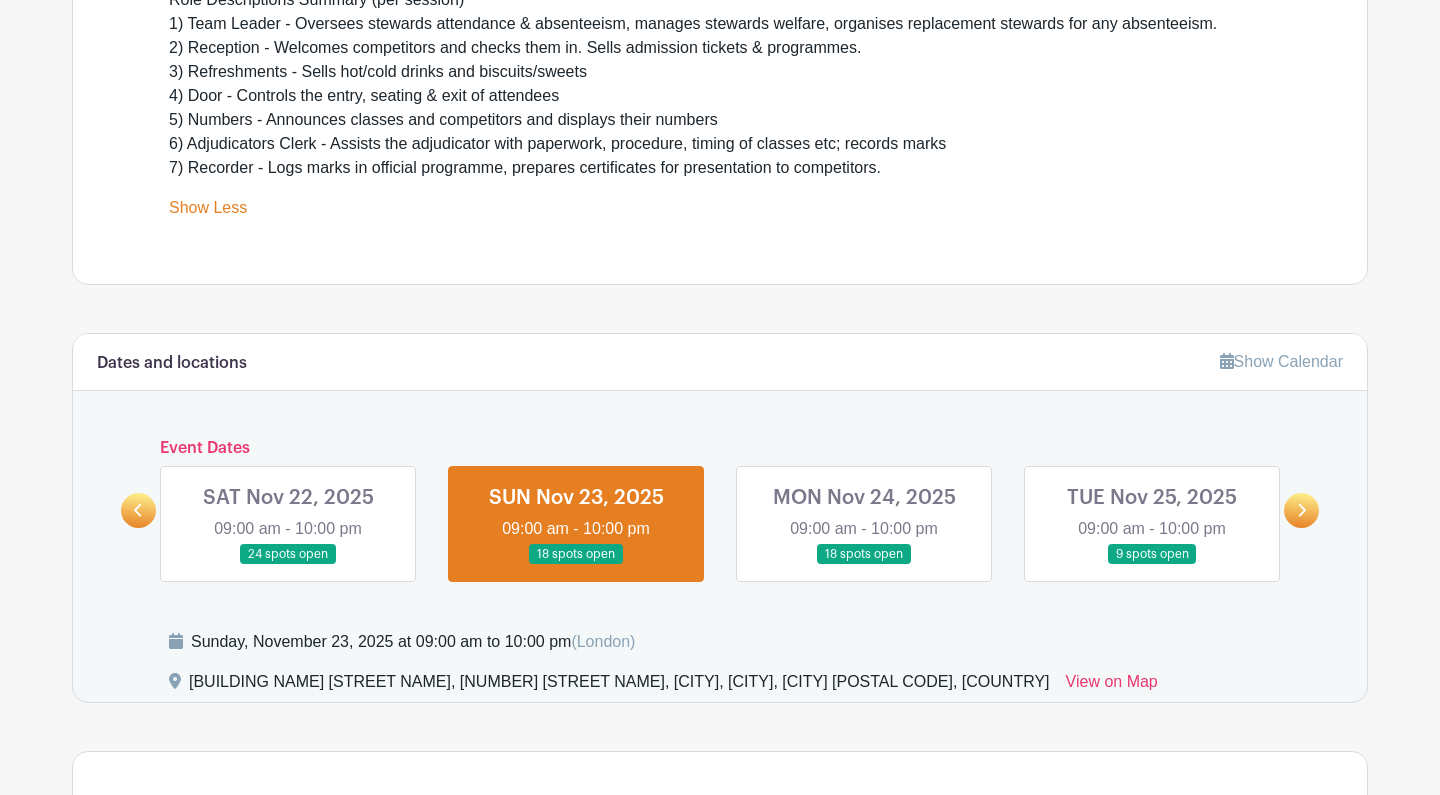 scroll, scrollTop: 715, scrollLeft: 0, axis: vertical 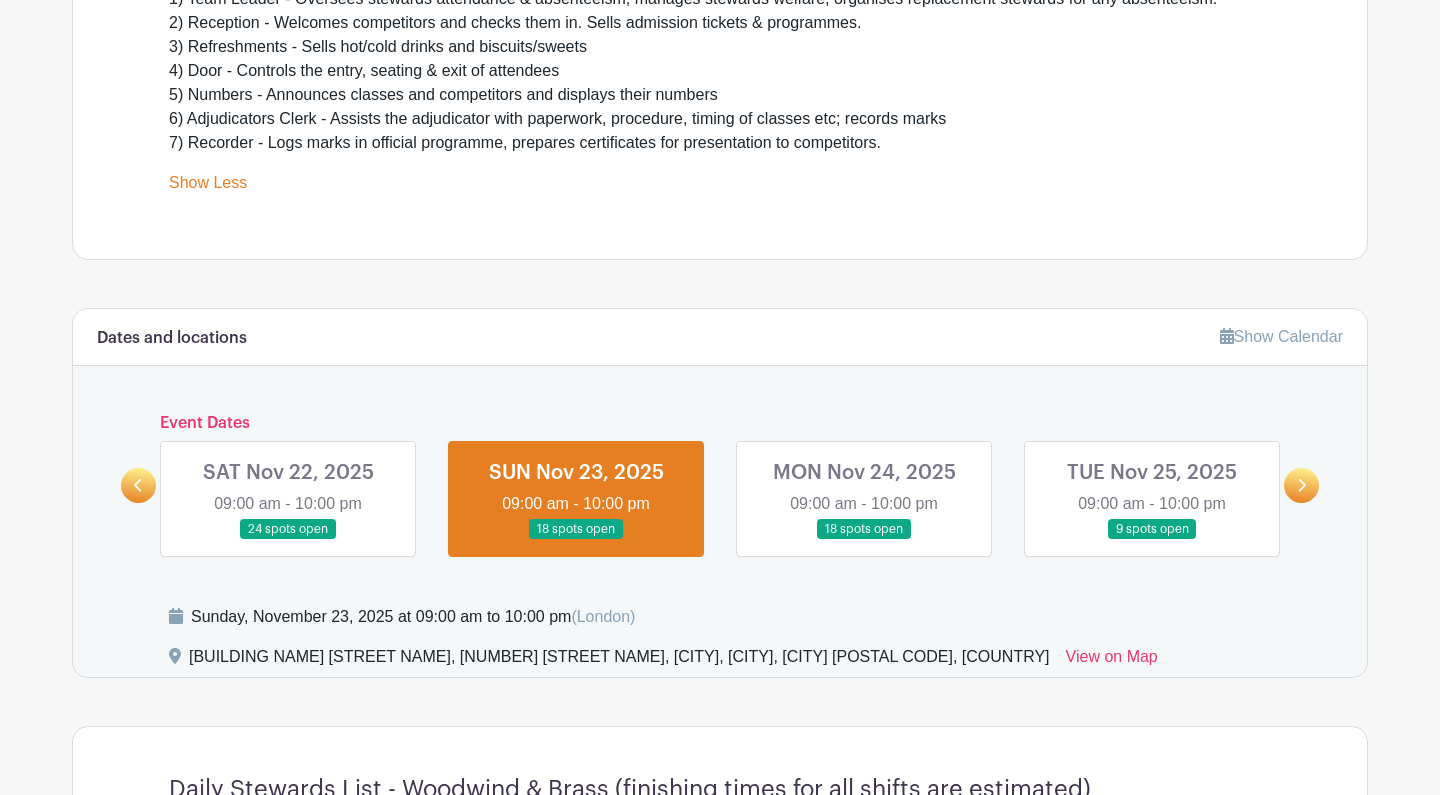 click at bounding box center (138, 485) 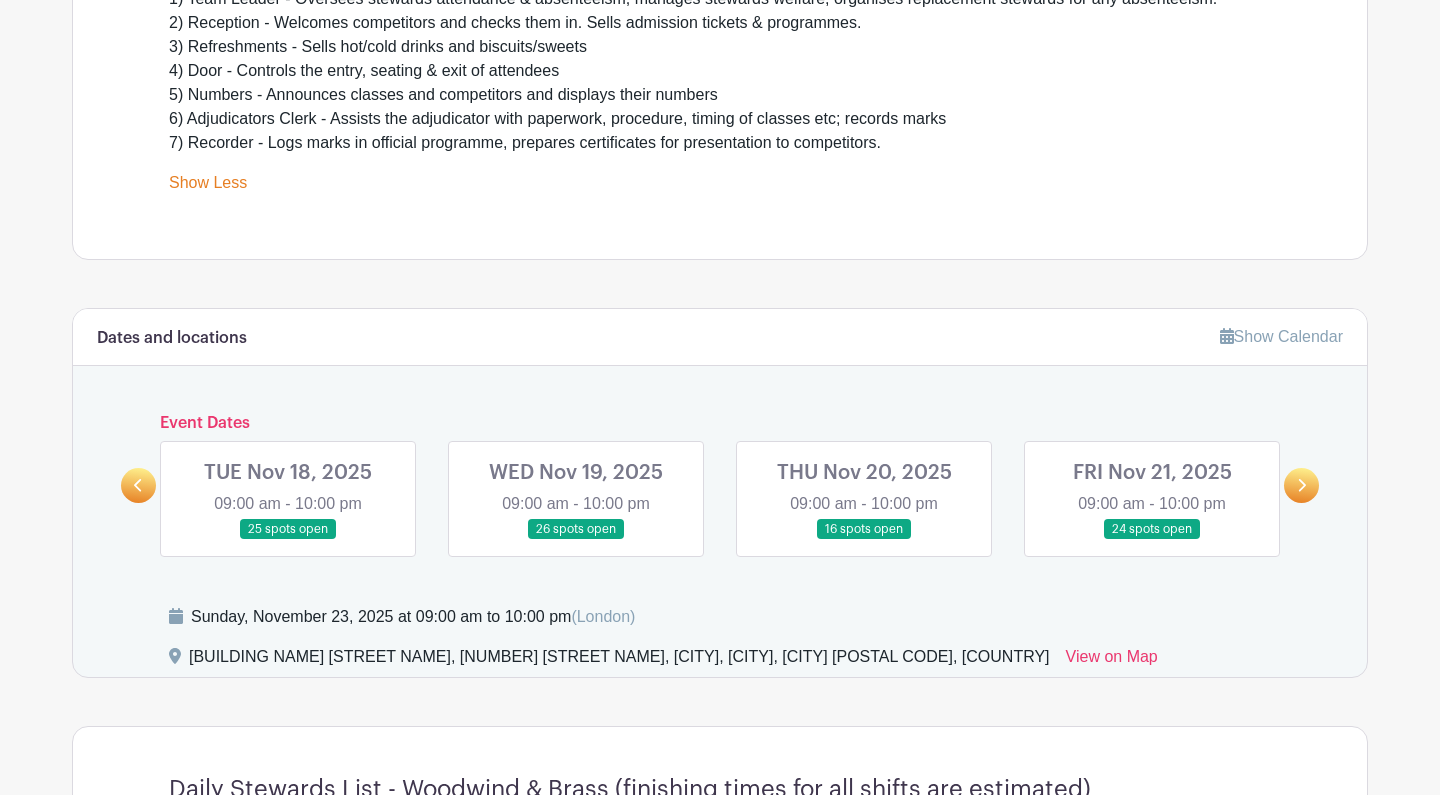 click at bounding box center [138, 485] 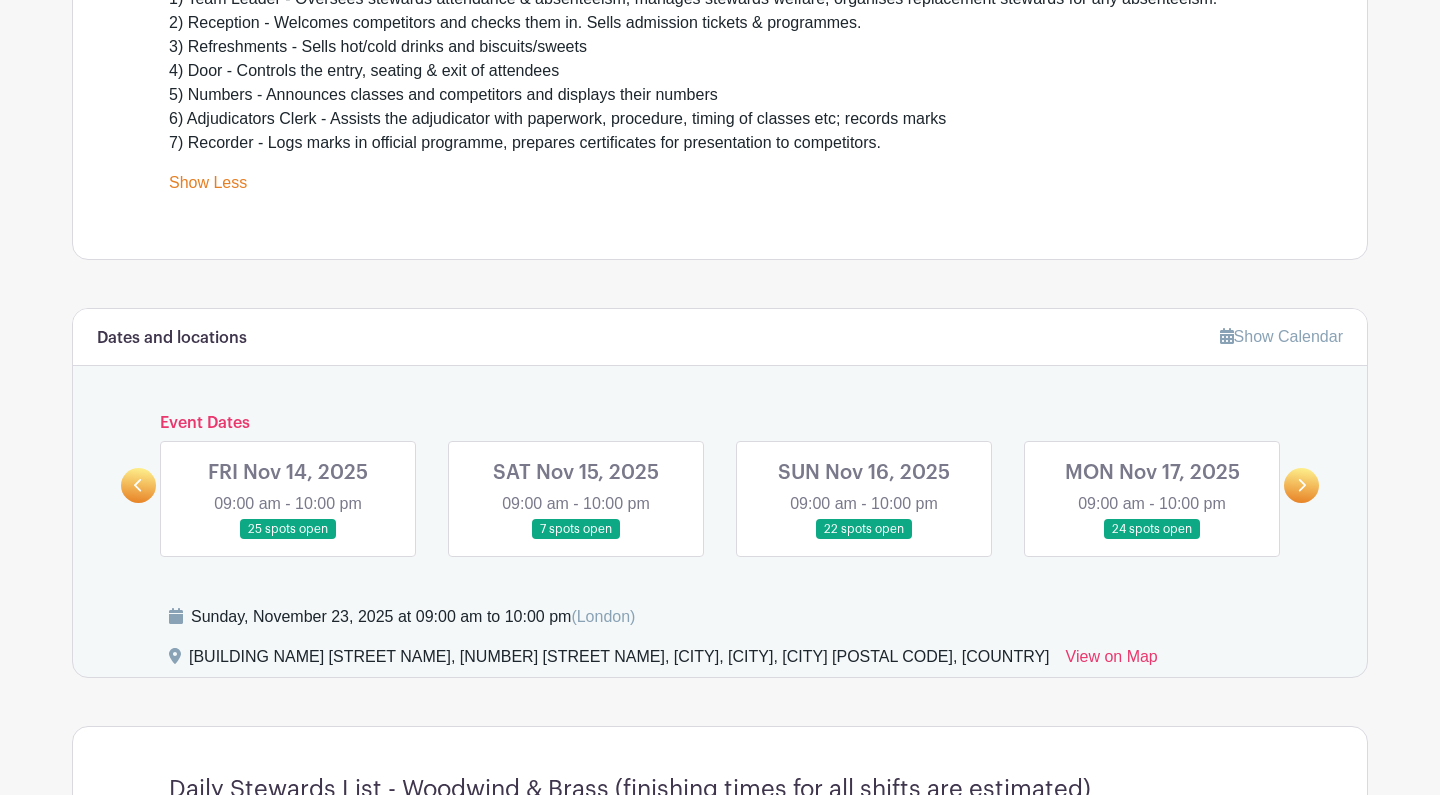 click at bounding box center (138, 485) 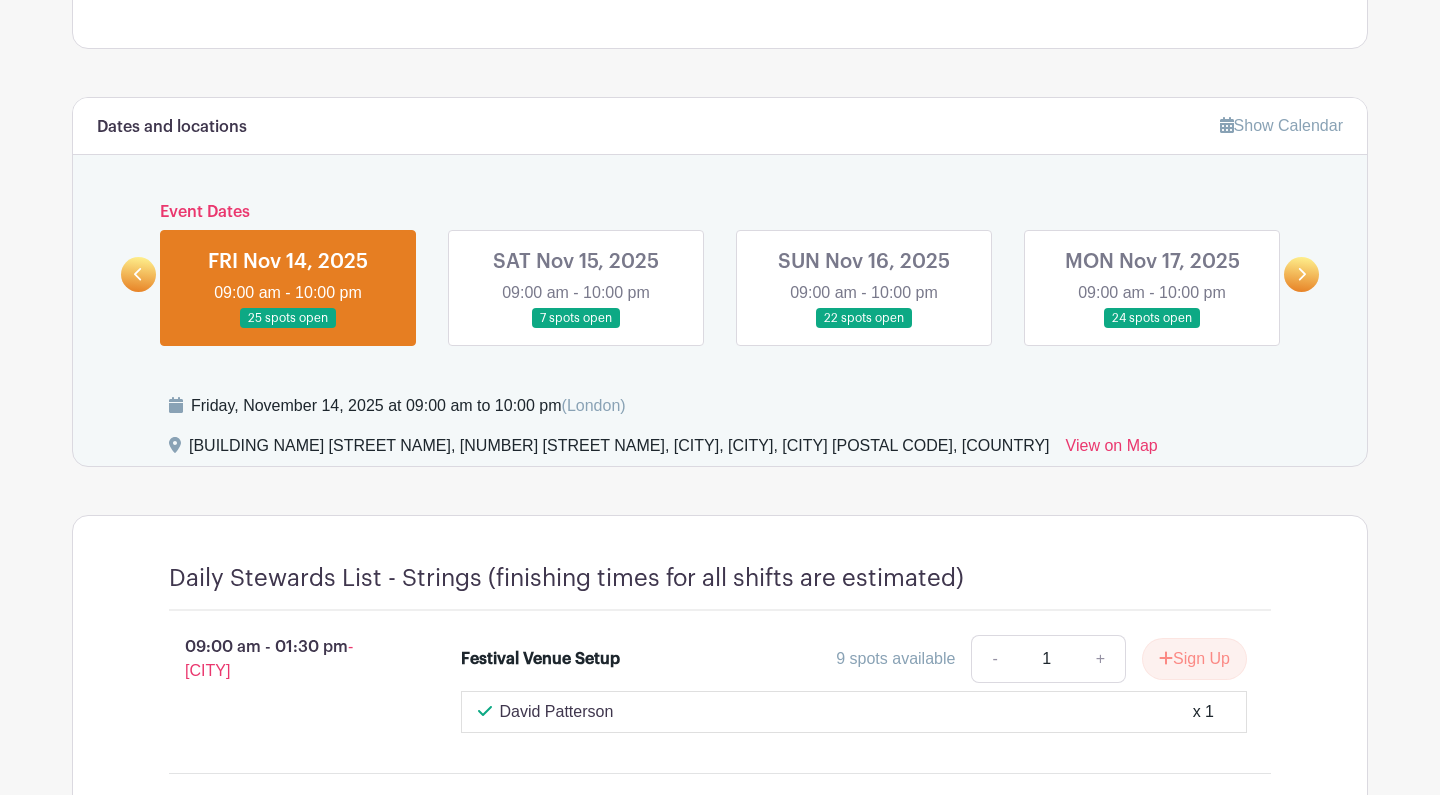 scroll, scrollTop: 881, scrollLeft: 0, axis: vertical 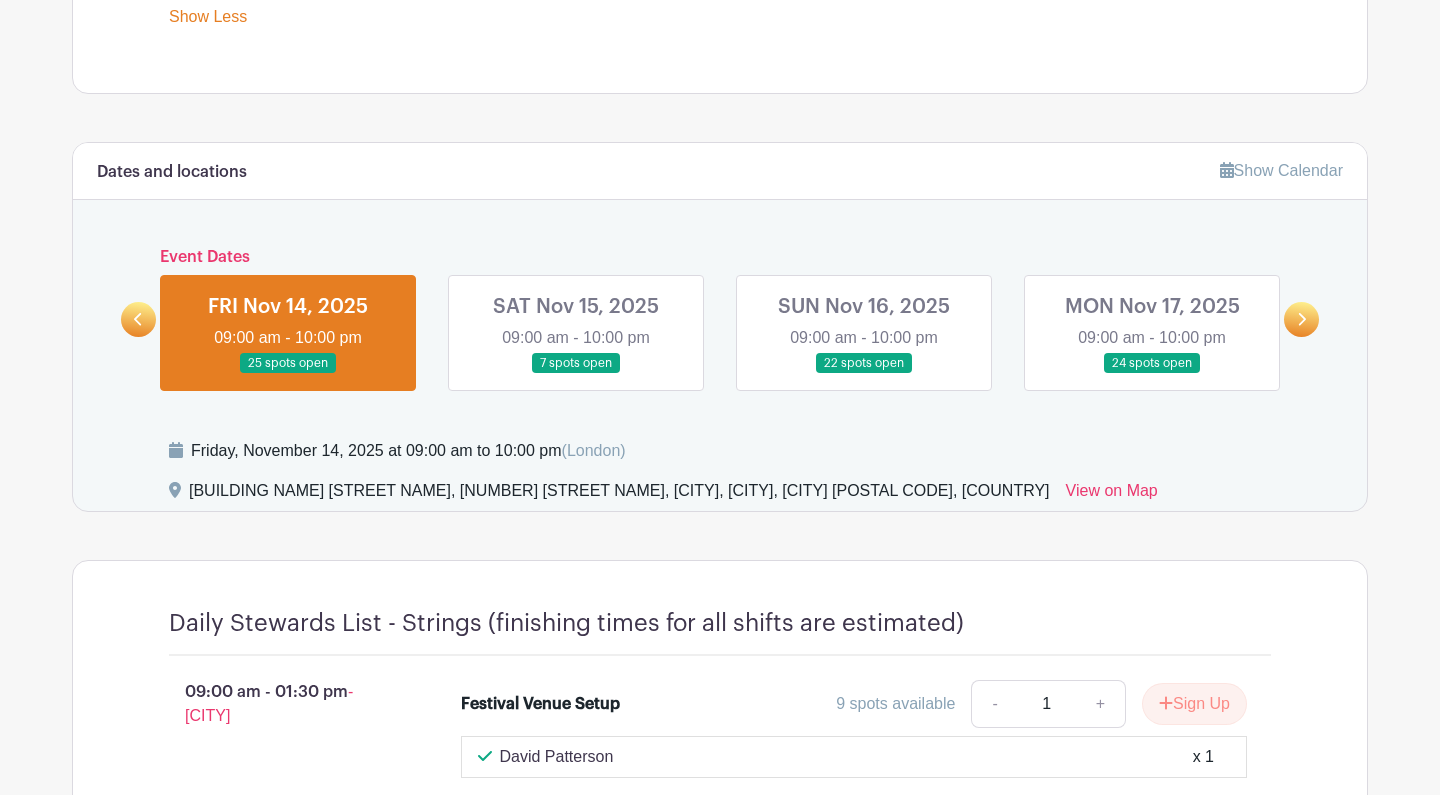 click at bounding box center (1301, 319) 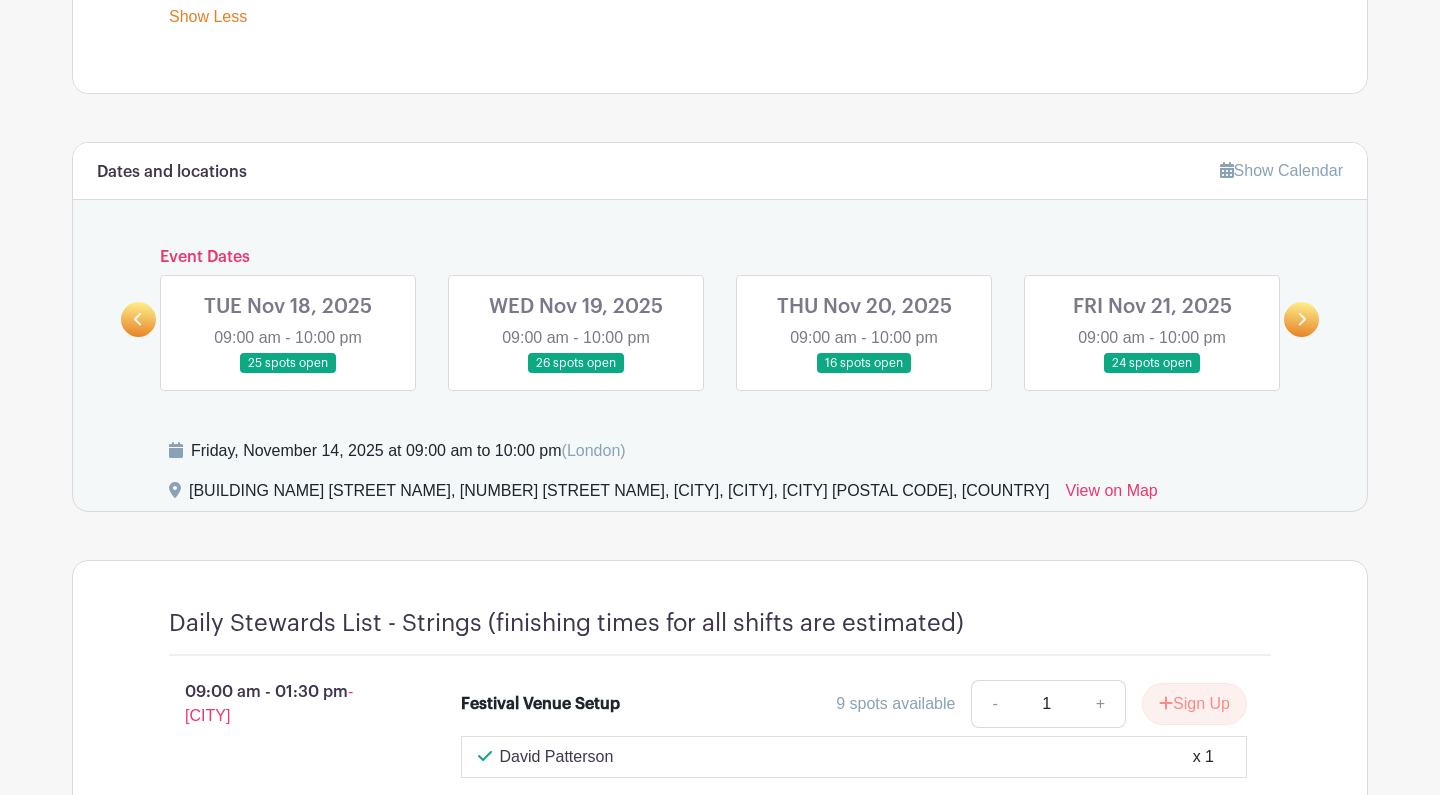click at bounding box center [1301, 319] 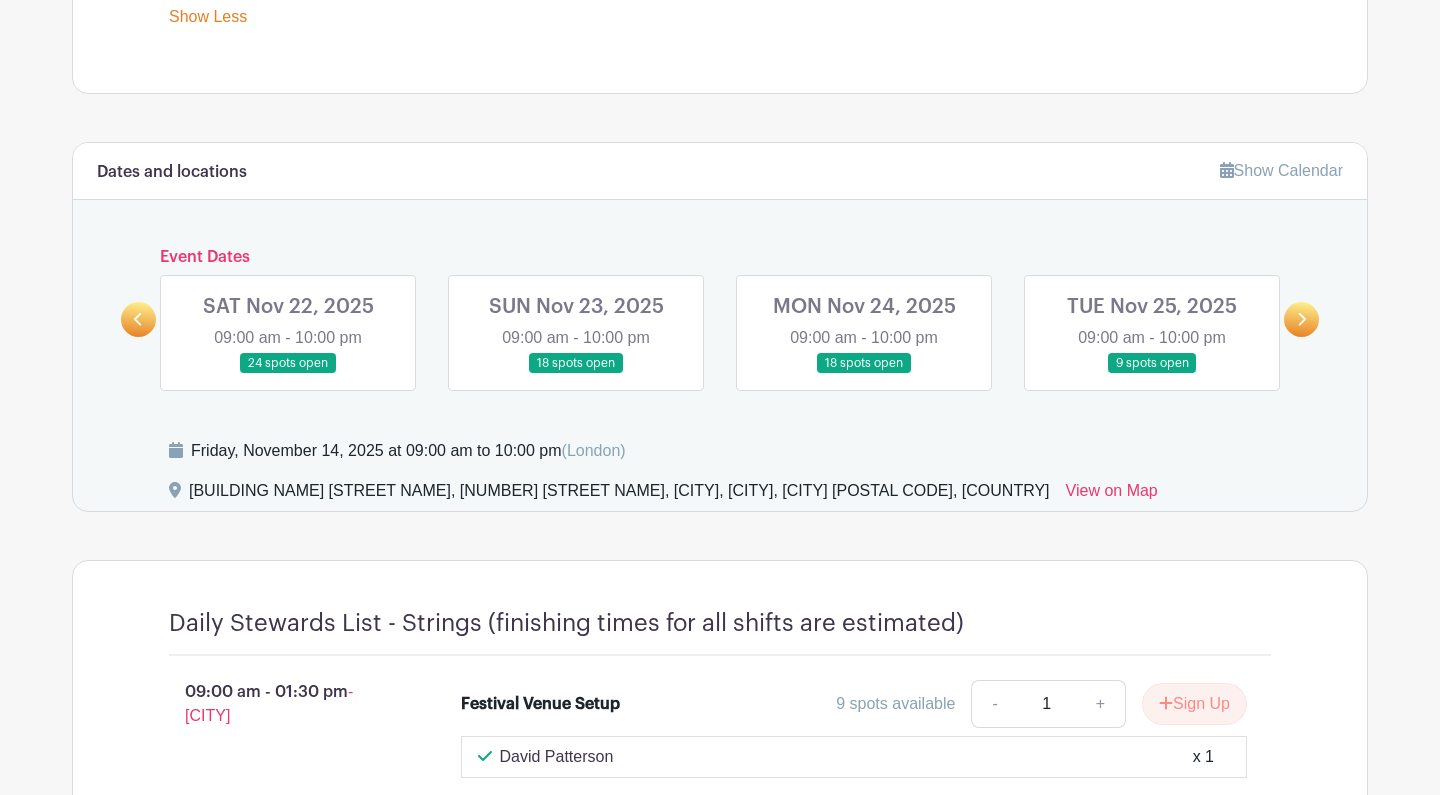 click at bounding box center [576, 374] 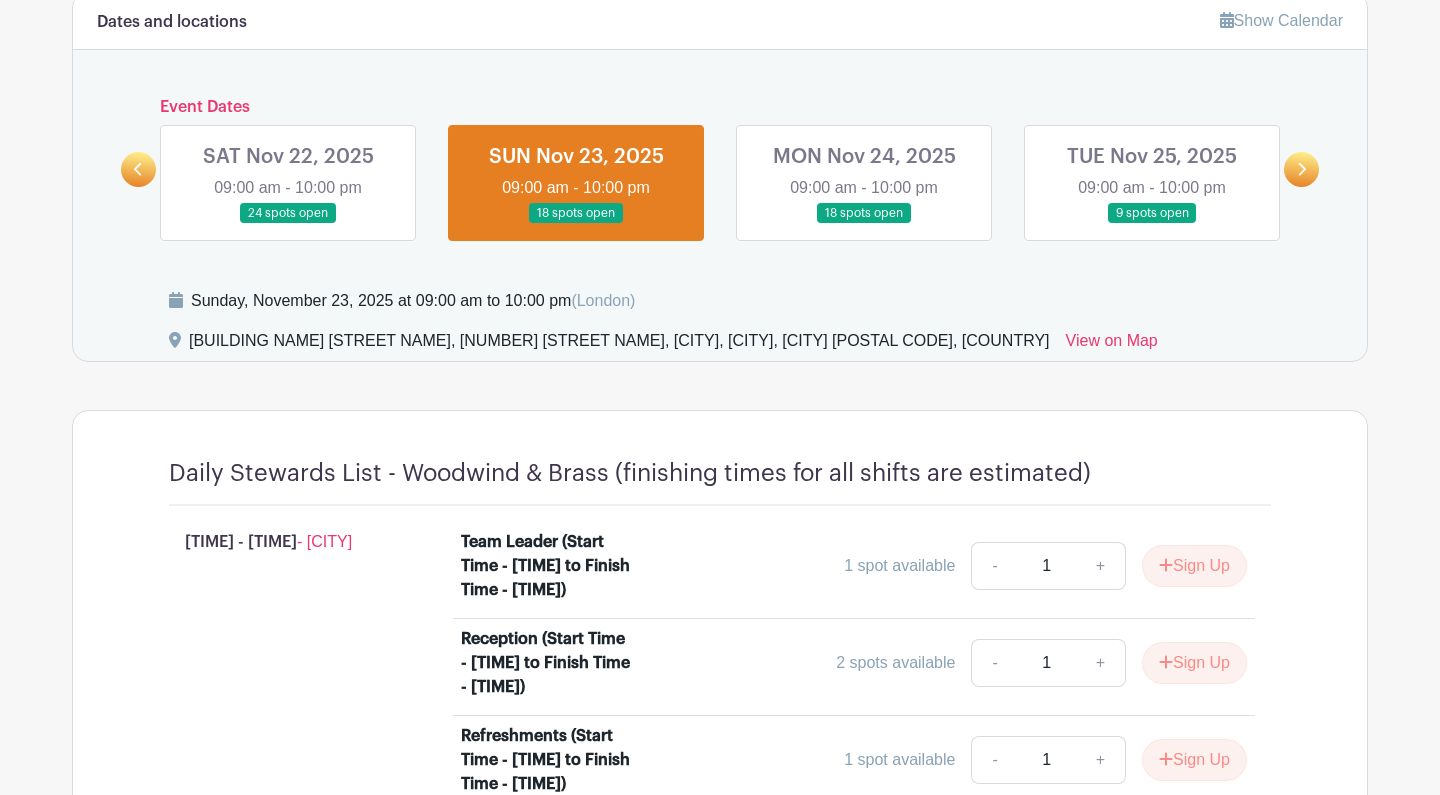 scroll, scrollTop: 1034, scrollLeft: 0, axis: vertical 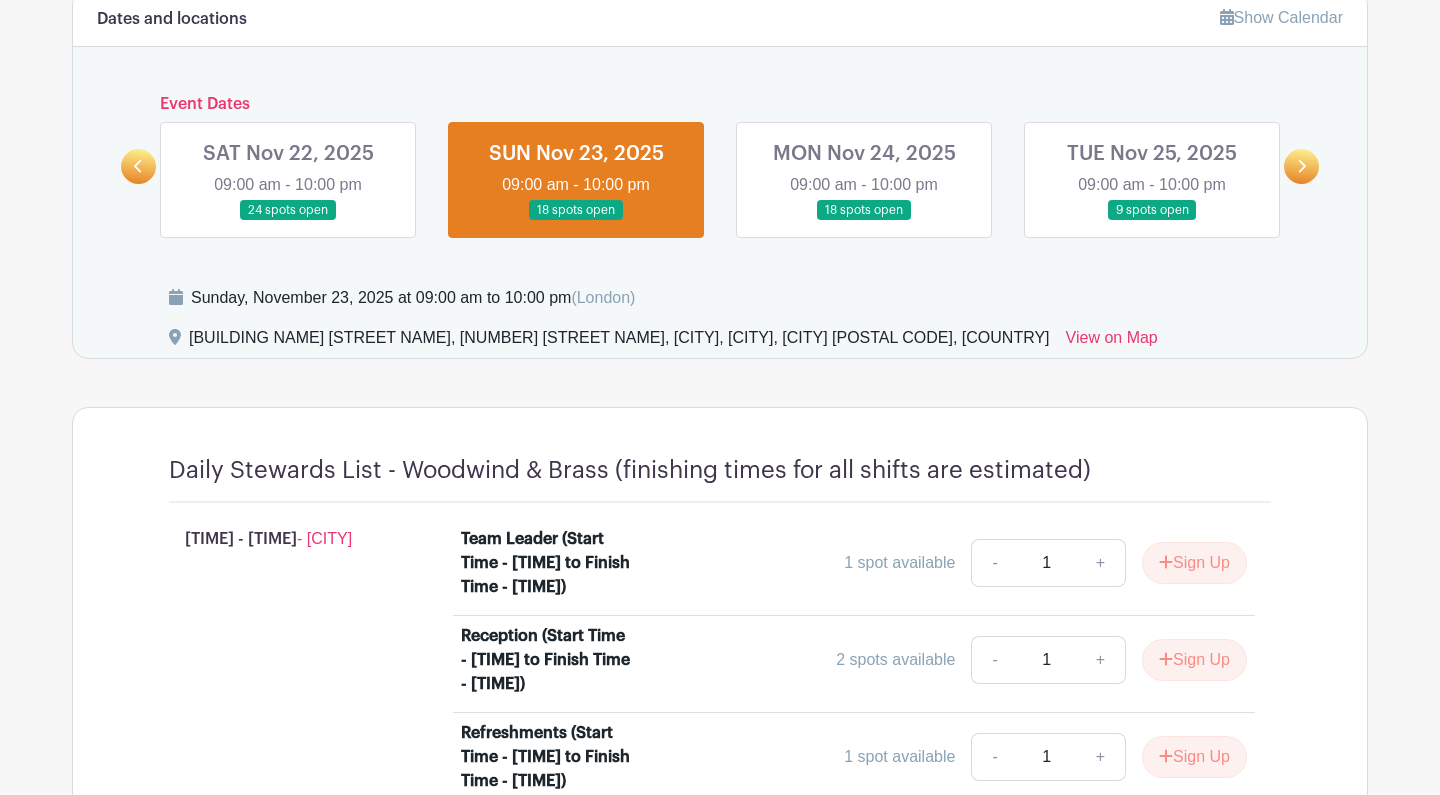 click 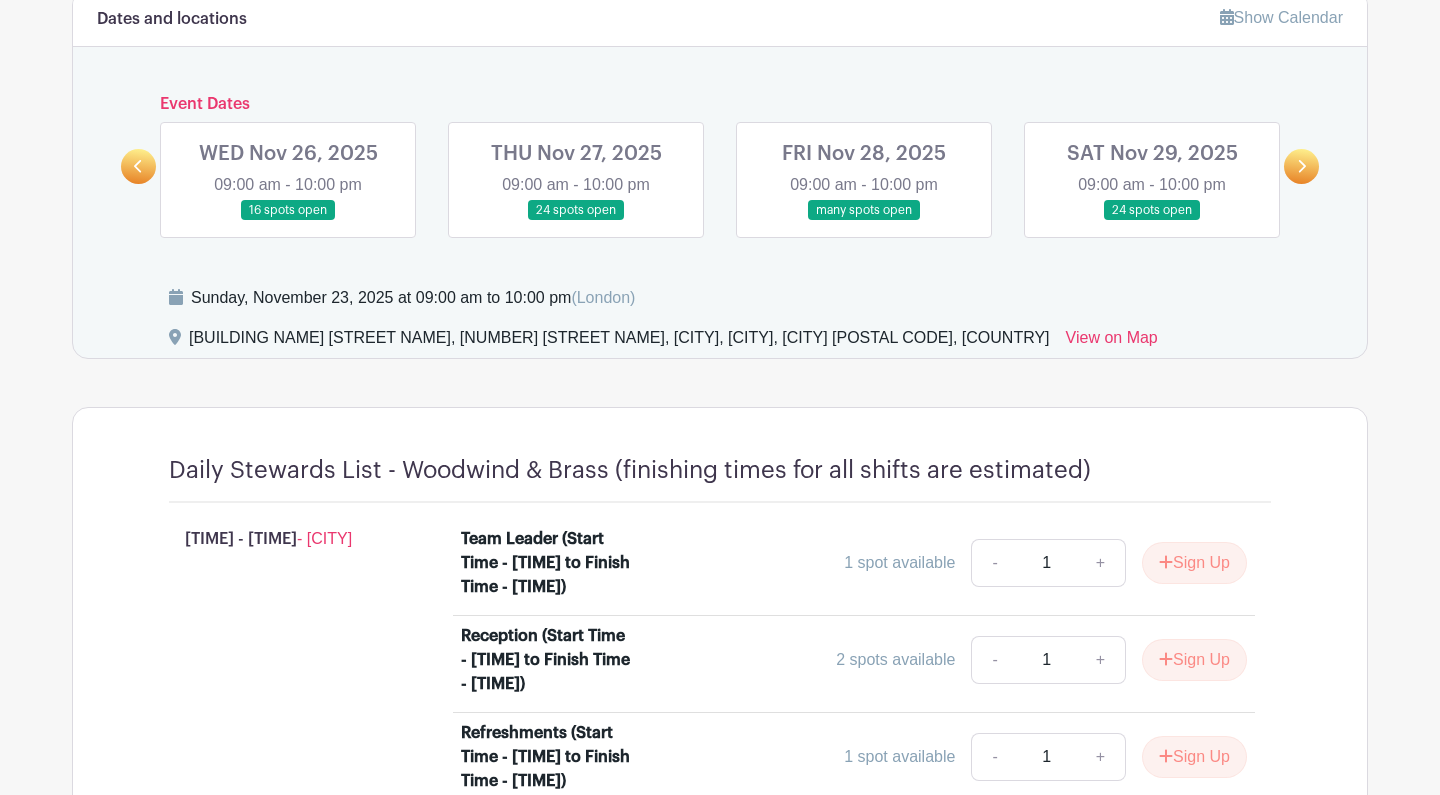click 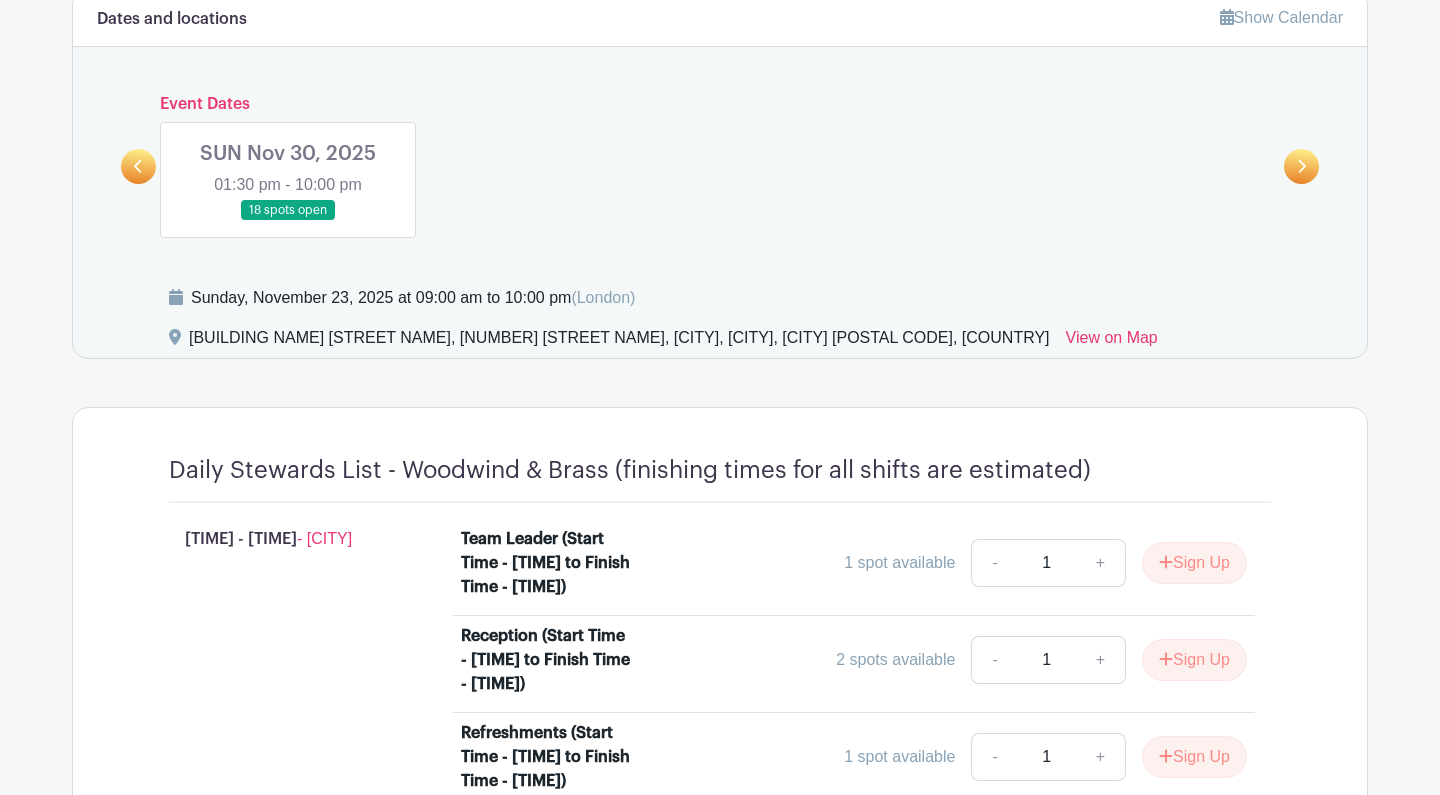 click at bounding box center [288, 221] 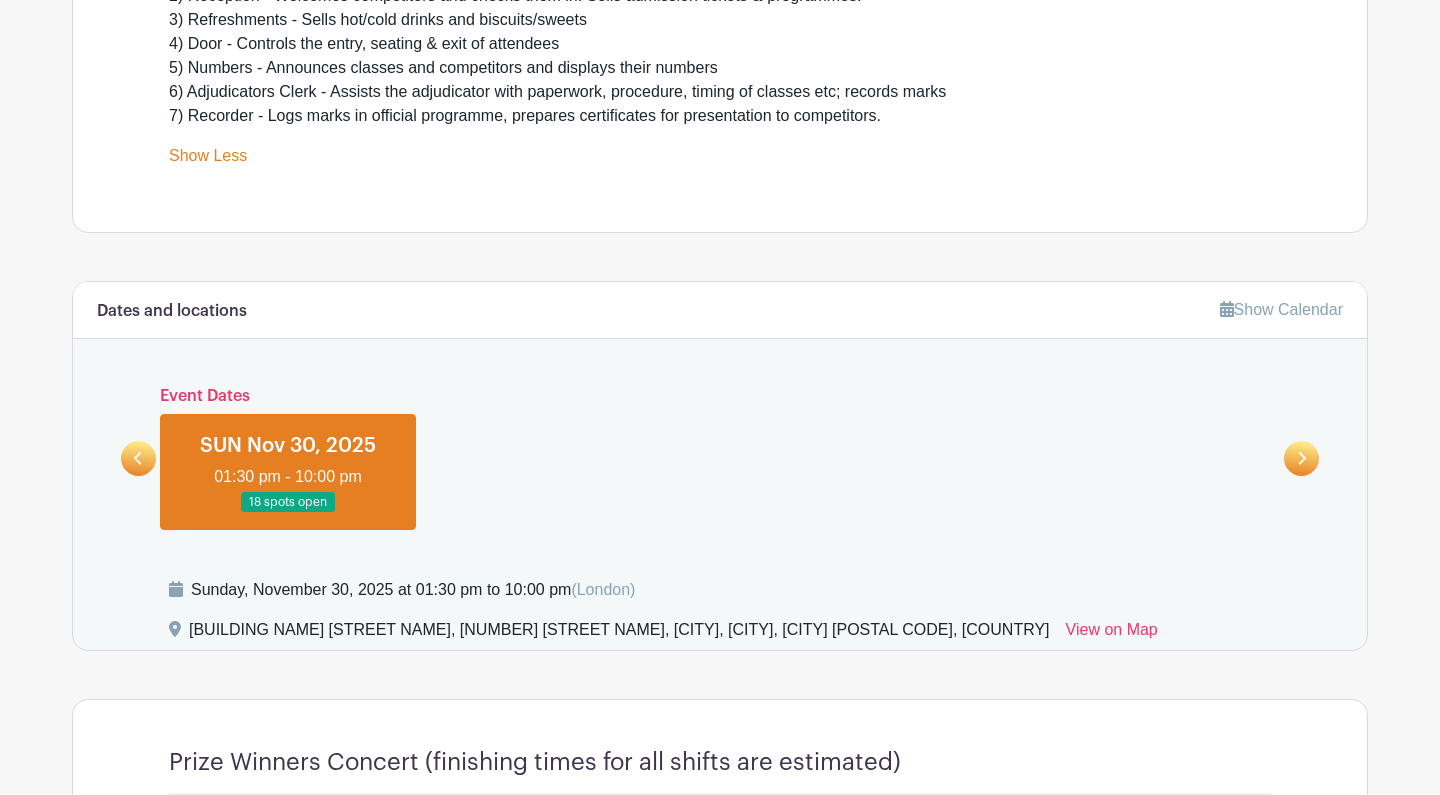 scroll, scrollTop: 727, scrollLeft: 0, axis: vertical 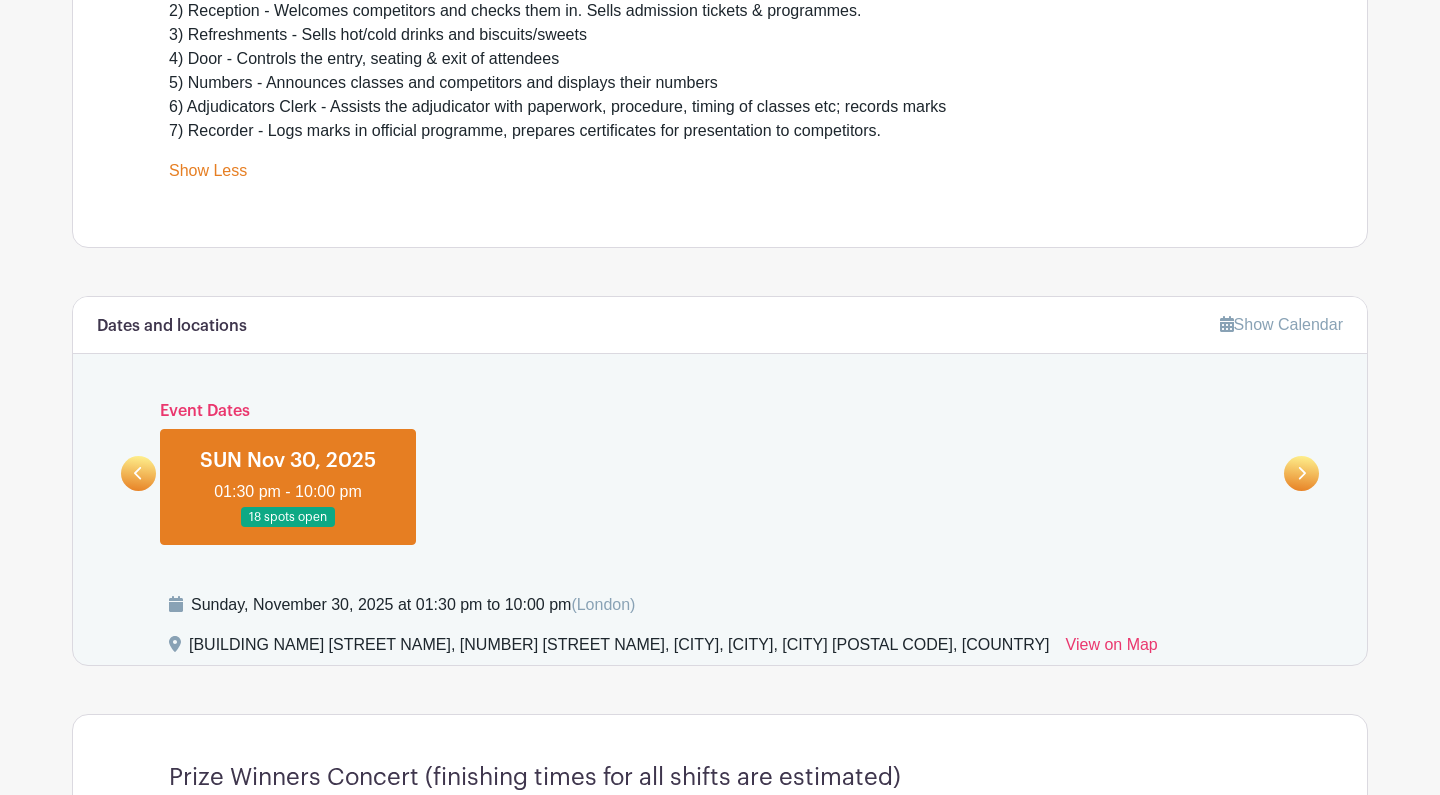 click 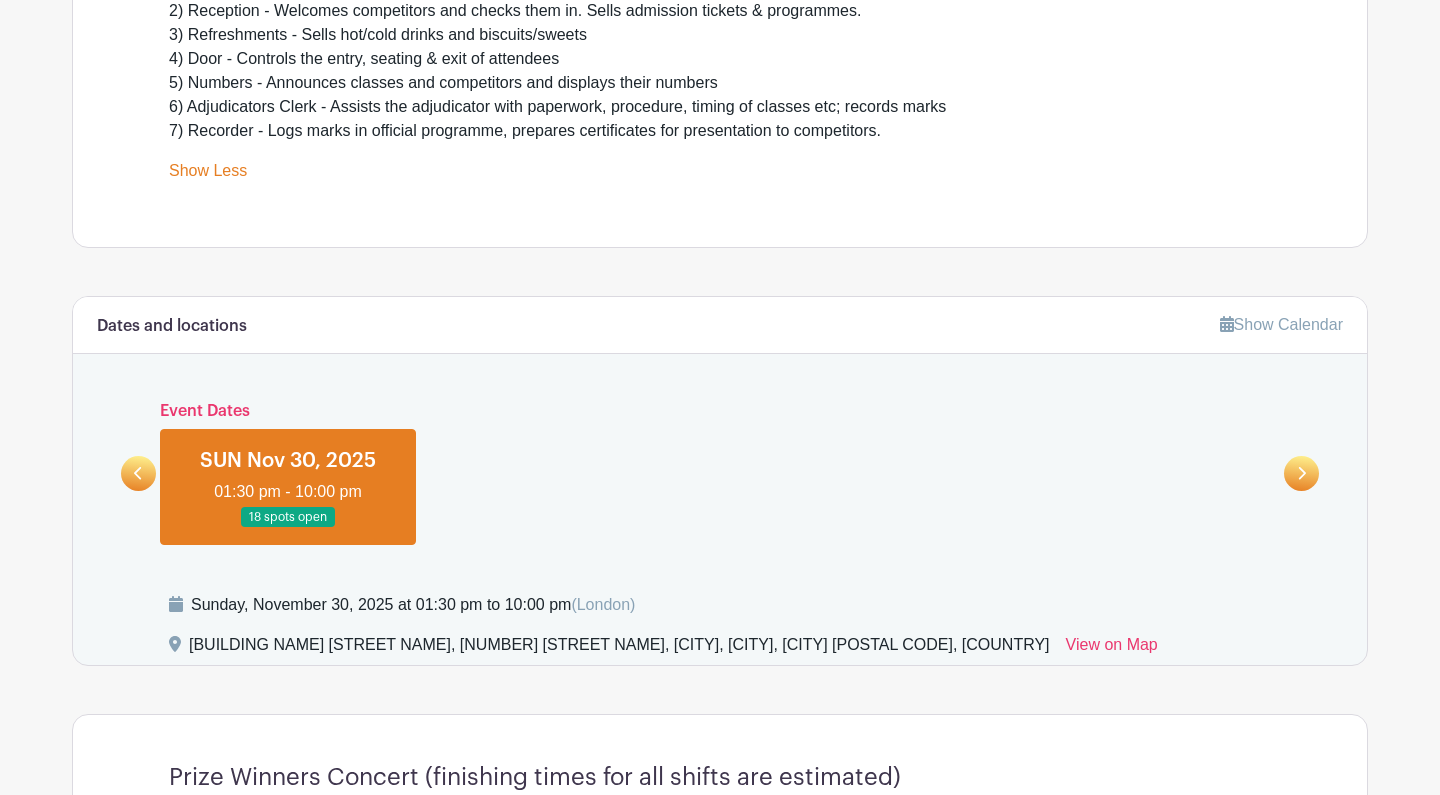 click at bounding box center [138, 473] 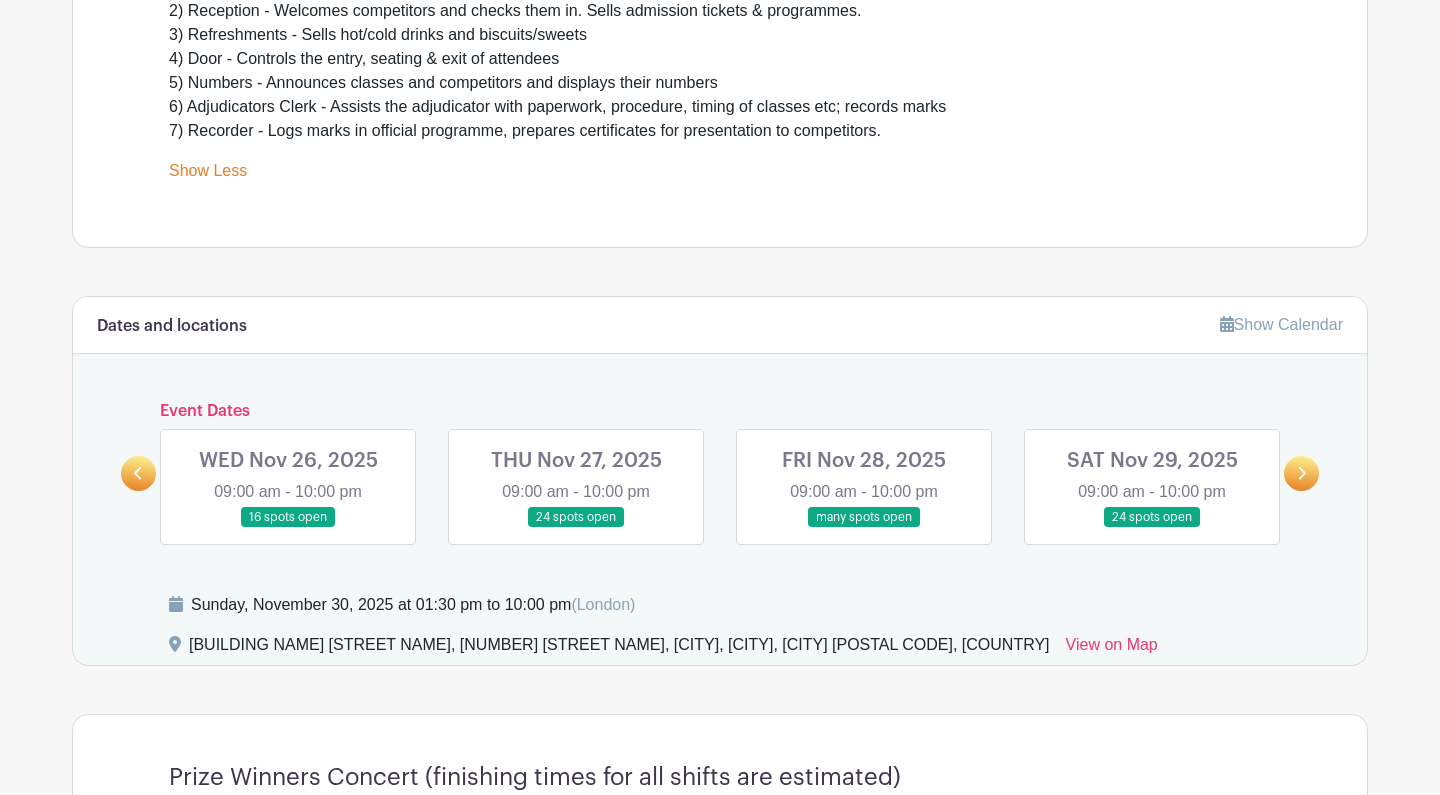 click at bounding box center [138, 473] 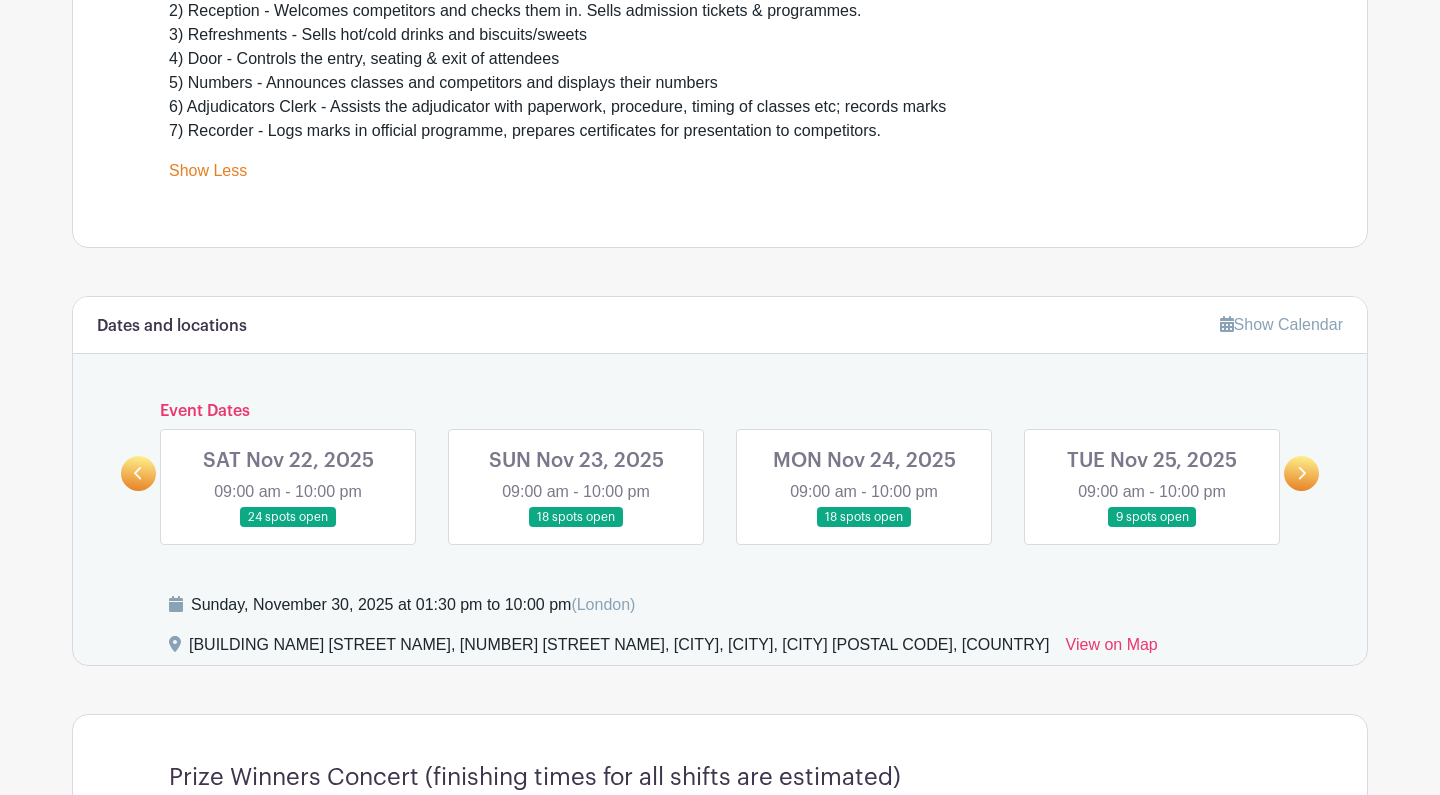 click at bounding box center (288, 528) 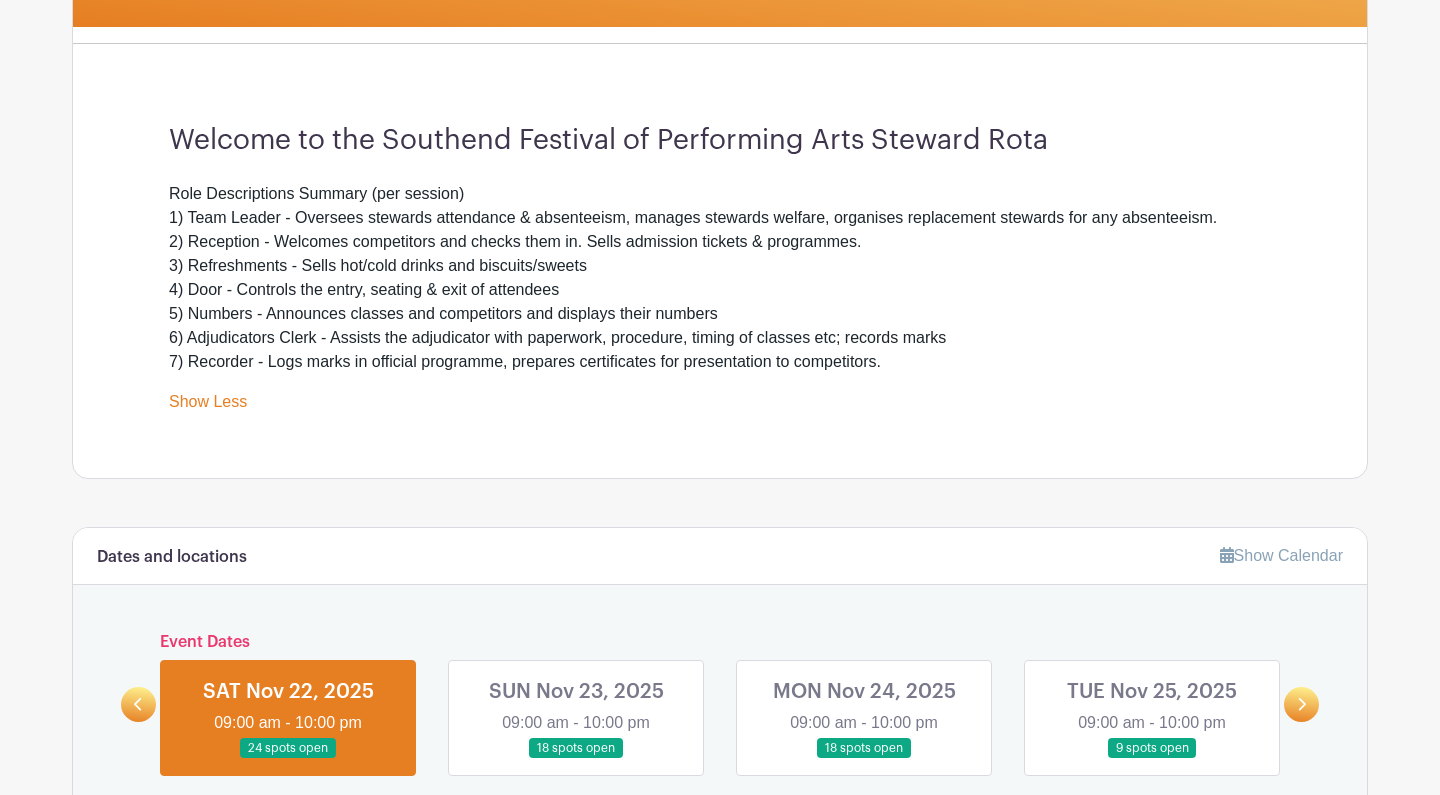 scroll, scrollTop: 474, scrollLeft: 0, axis: vertical 